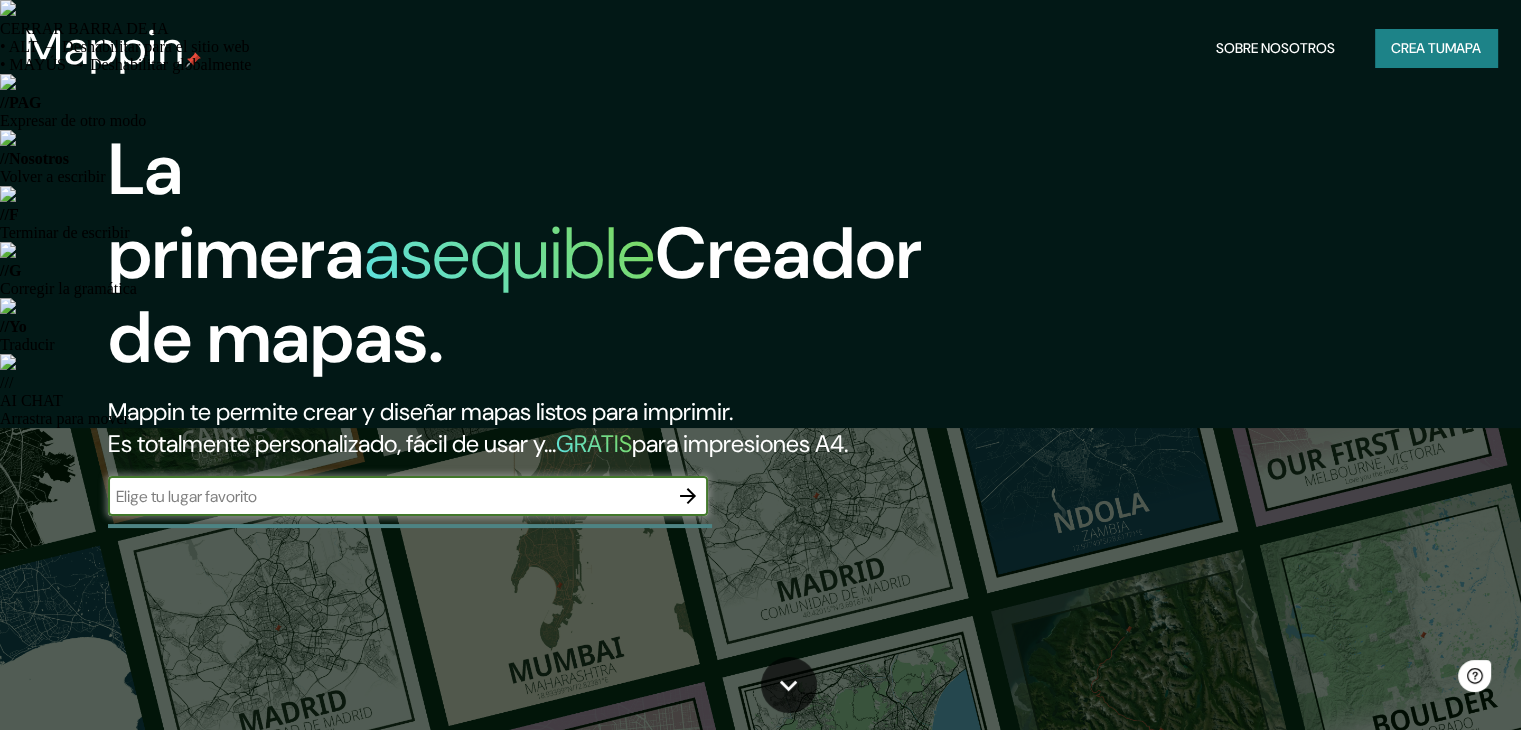 scroll, scrollTop: 0, scrollLeft: 0, axis: both 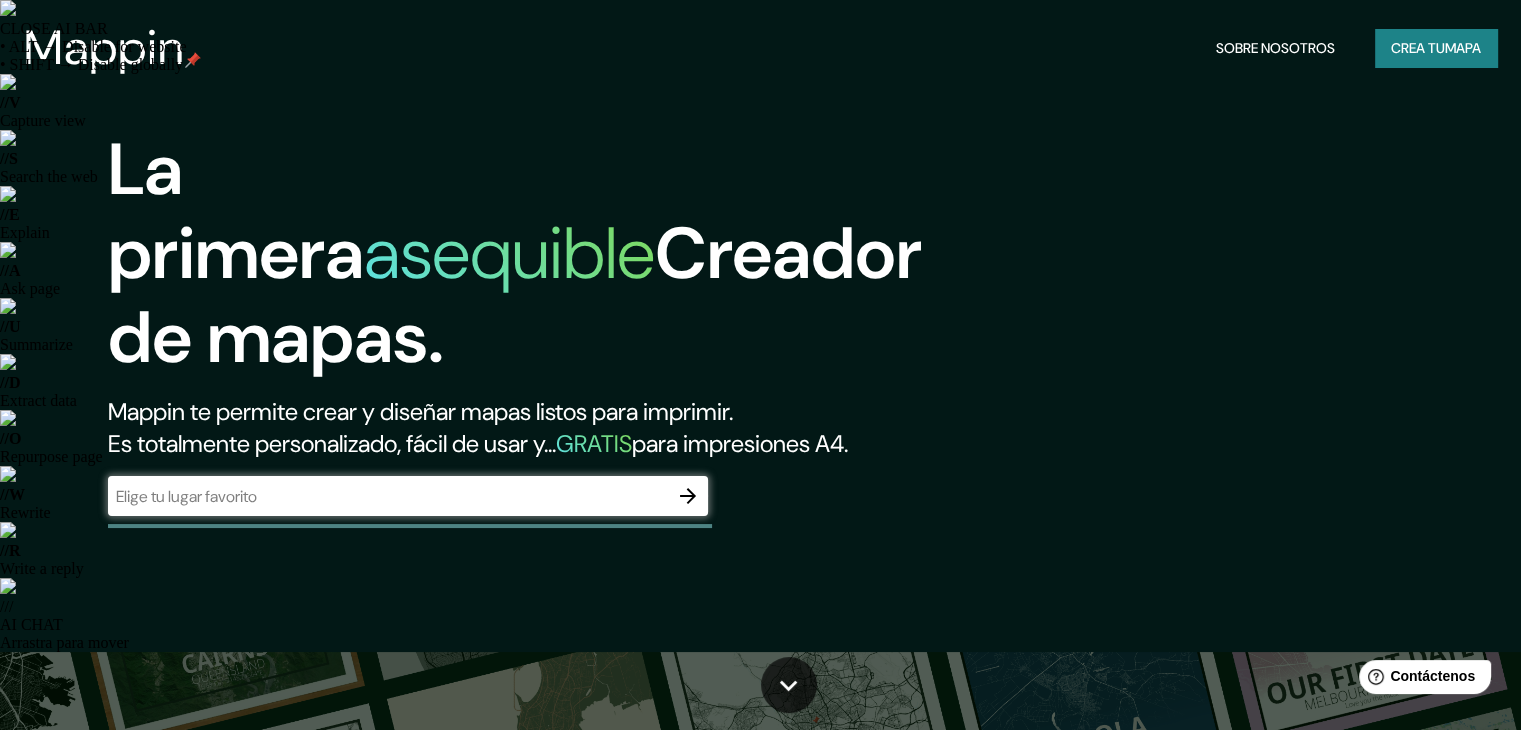 drag, startPoint x: 386, startPoint y: 541, endPoint x: 401, endPoint y: 537, distance: 15.524175 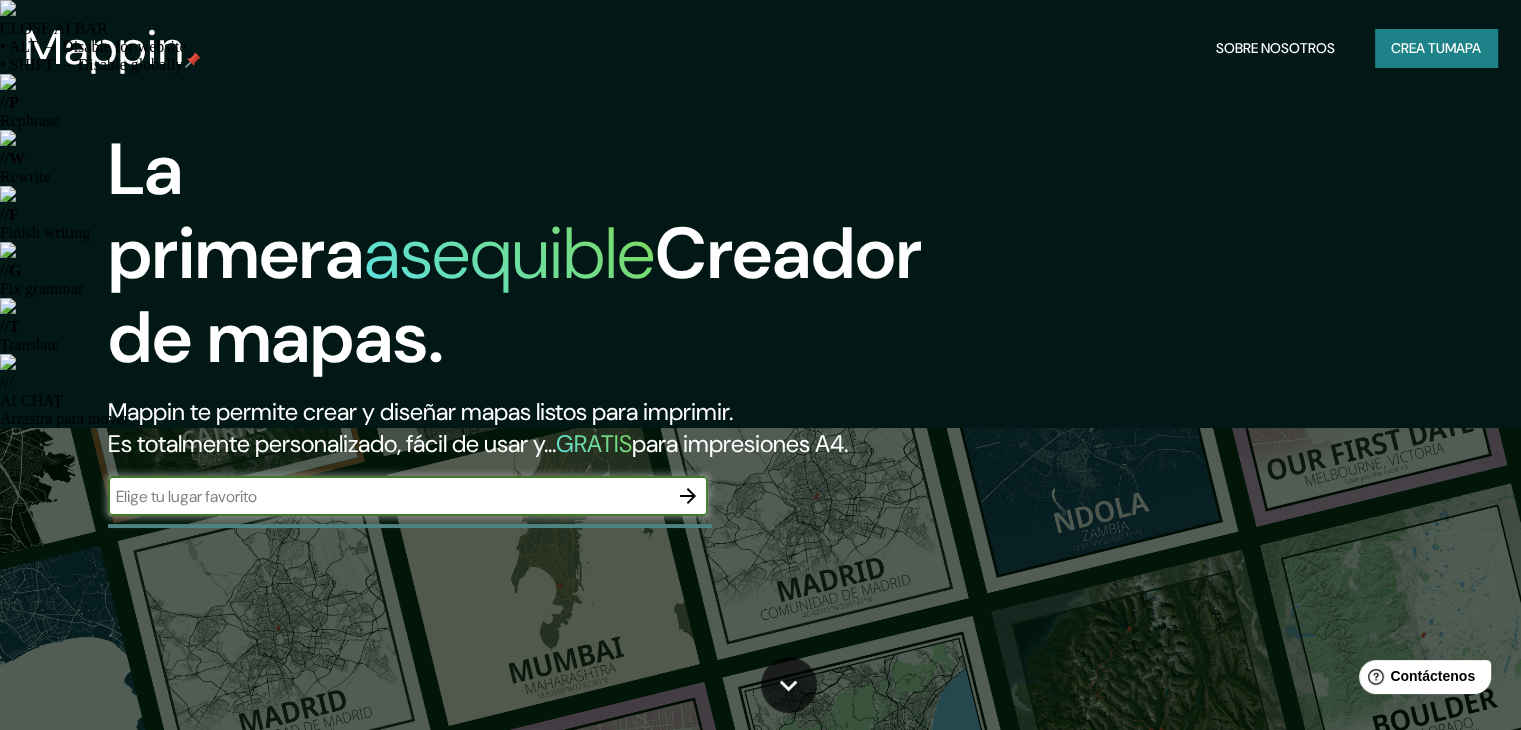 click 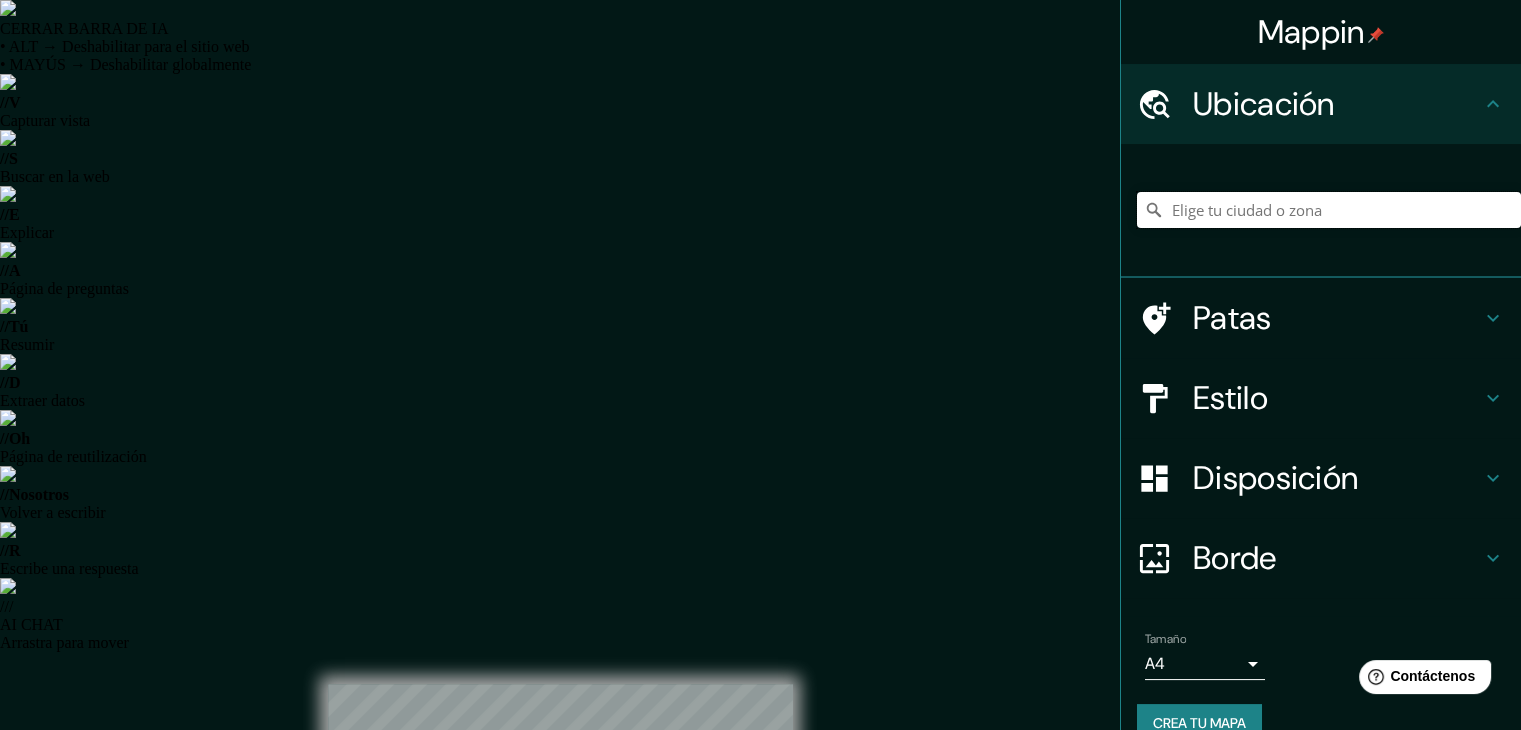 click at bounding box center [1329, 210] 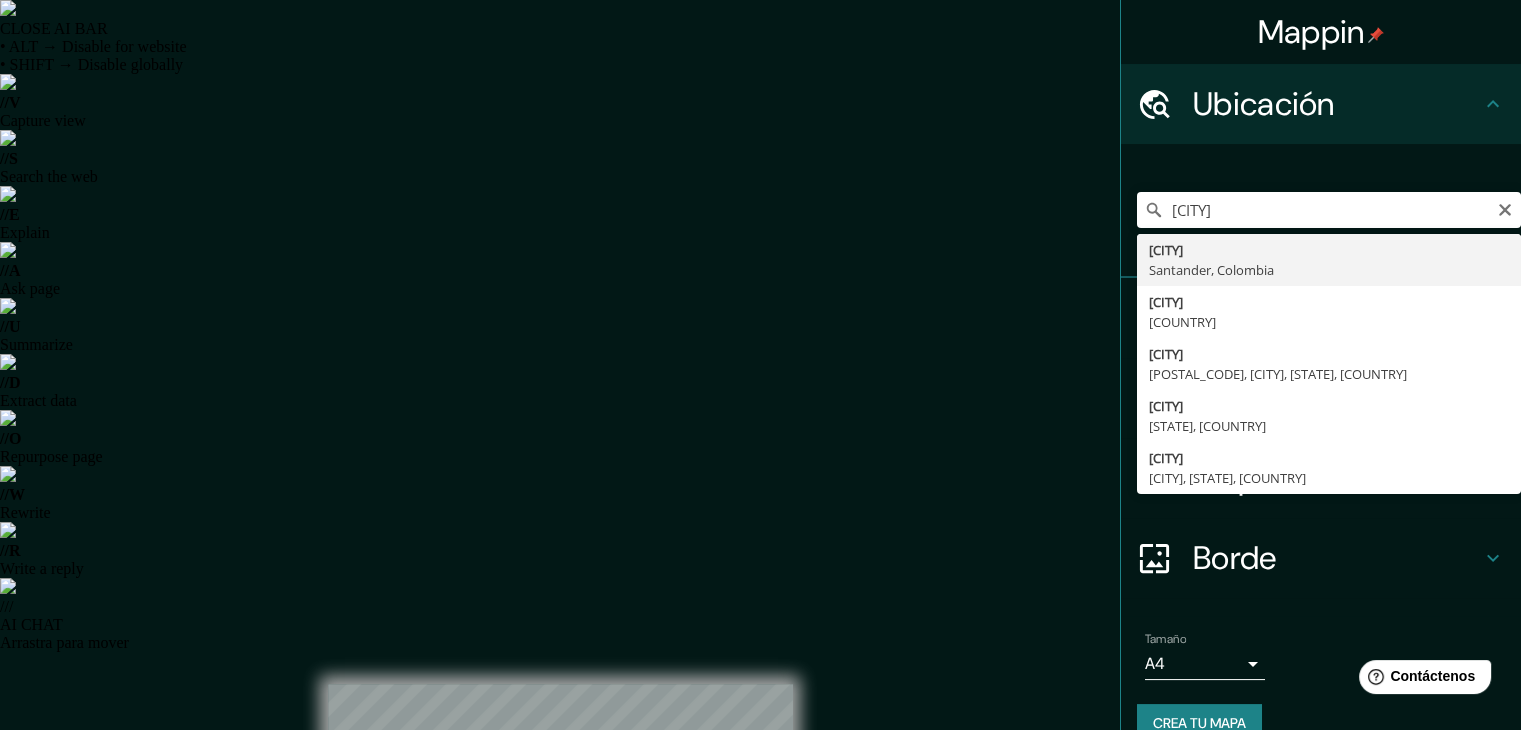 type on "[CITY], [STATE], [COUNTRY]" 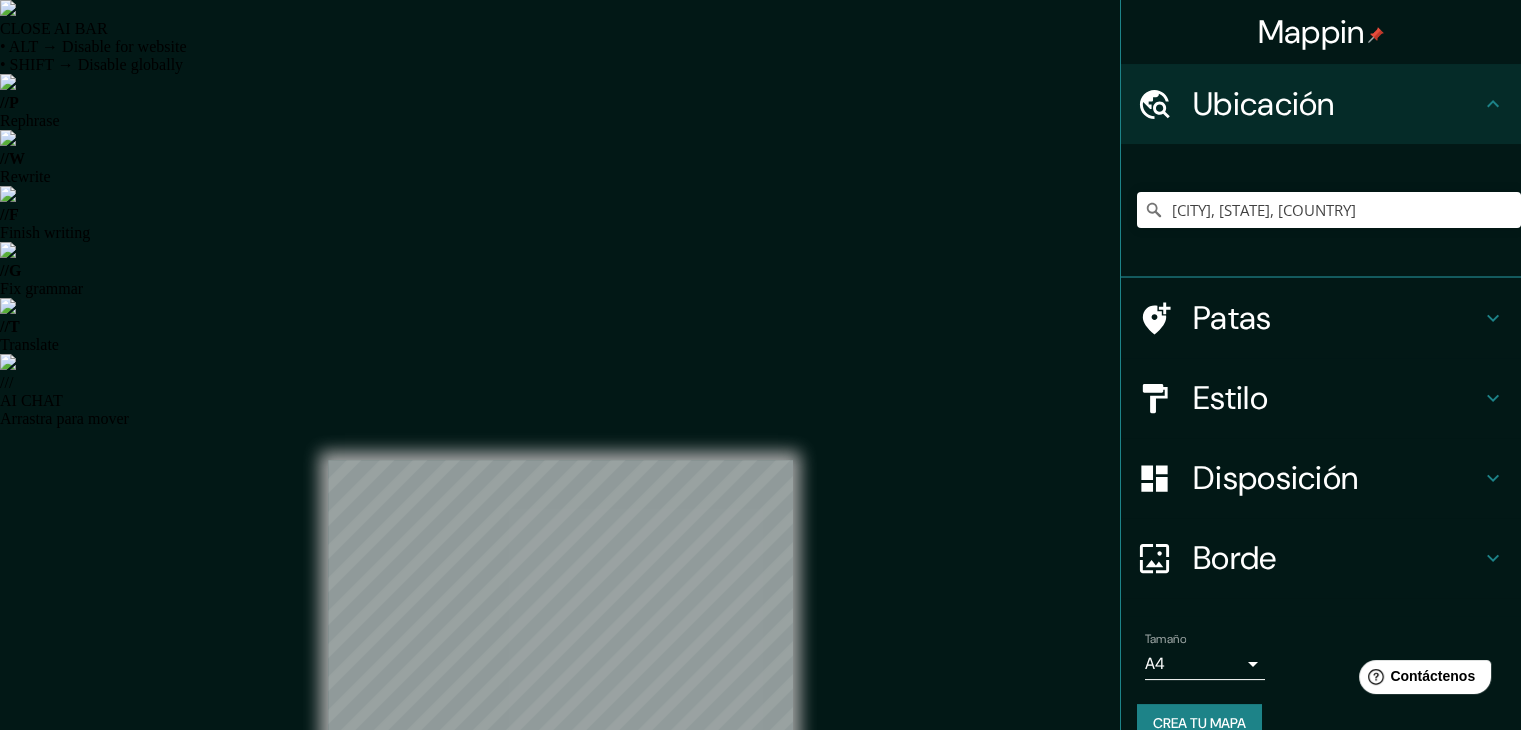 click on "Estilo" at bounding box center [1321, 398] 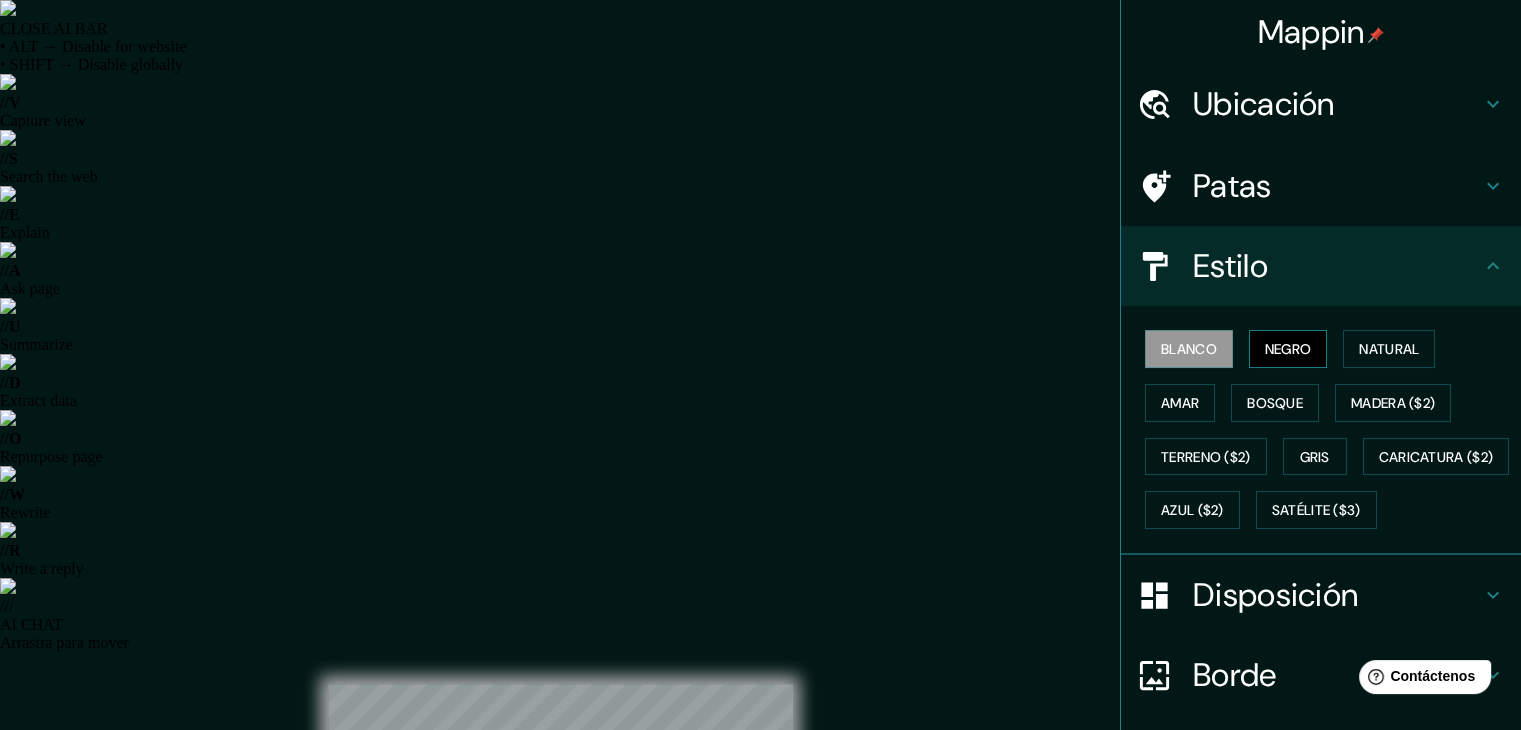 click on "Negro" at bounding box center [1288, 349] 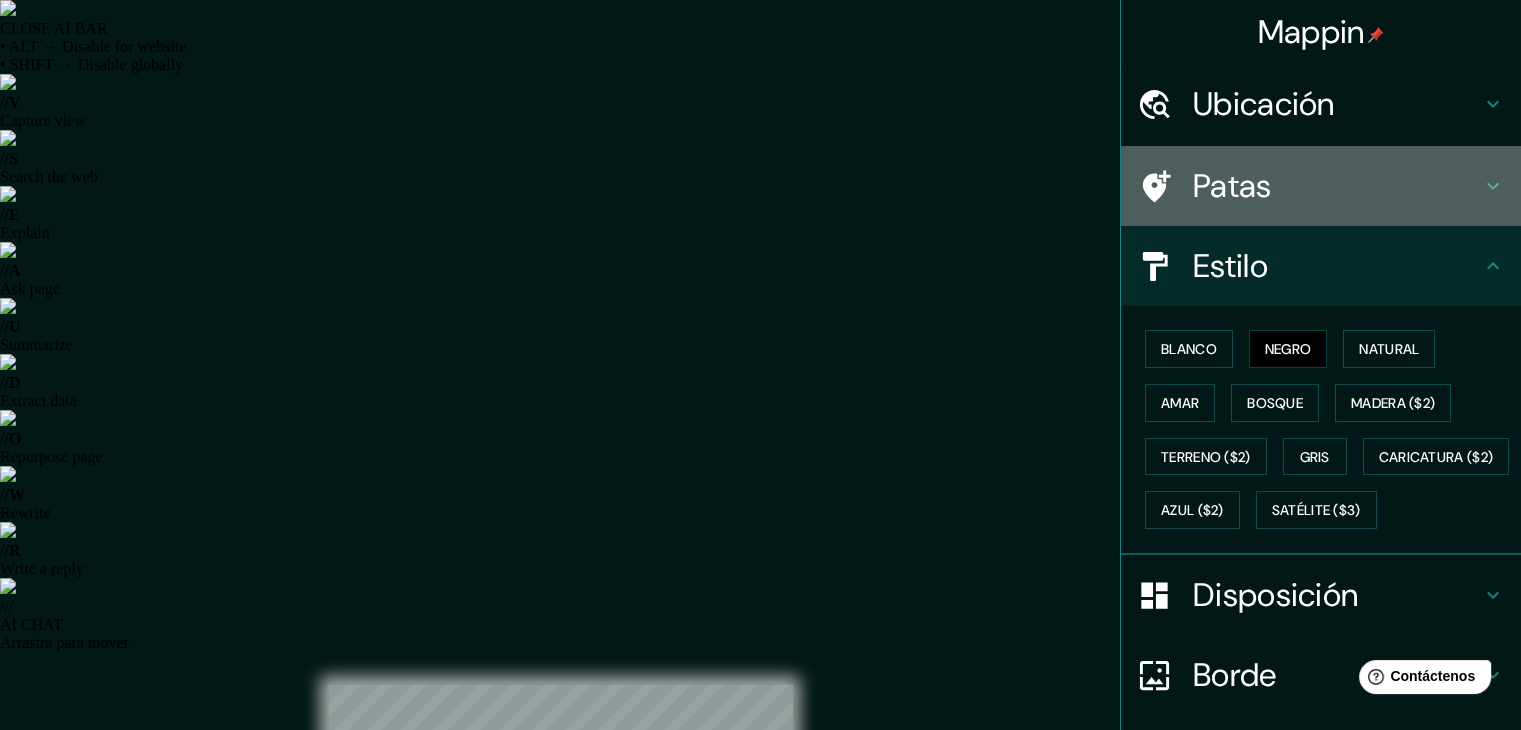 click on "Patas" at bounding box center [1232, 186] 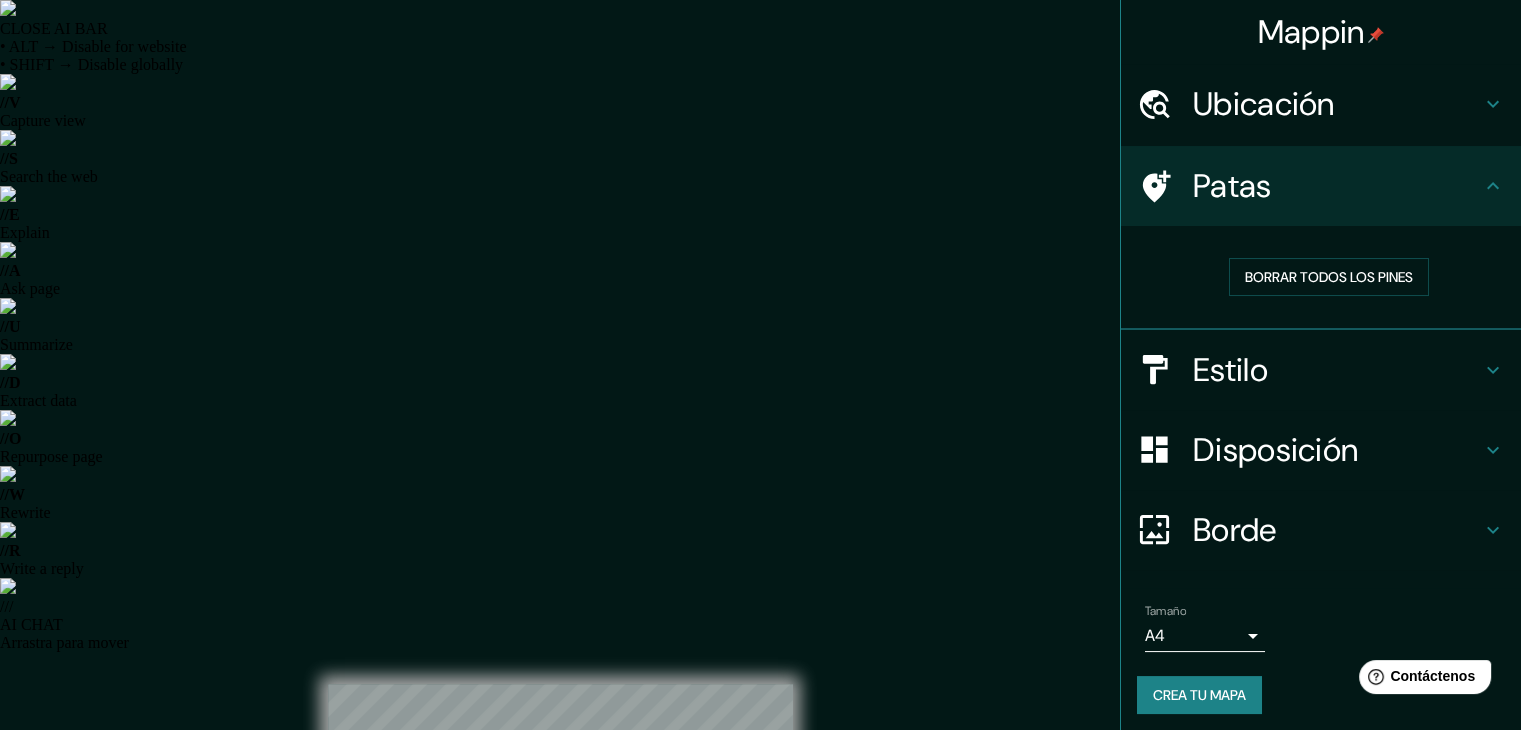 click on "Patas" at bounding box center [1337, 186] 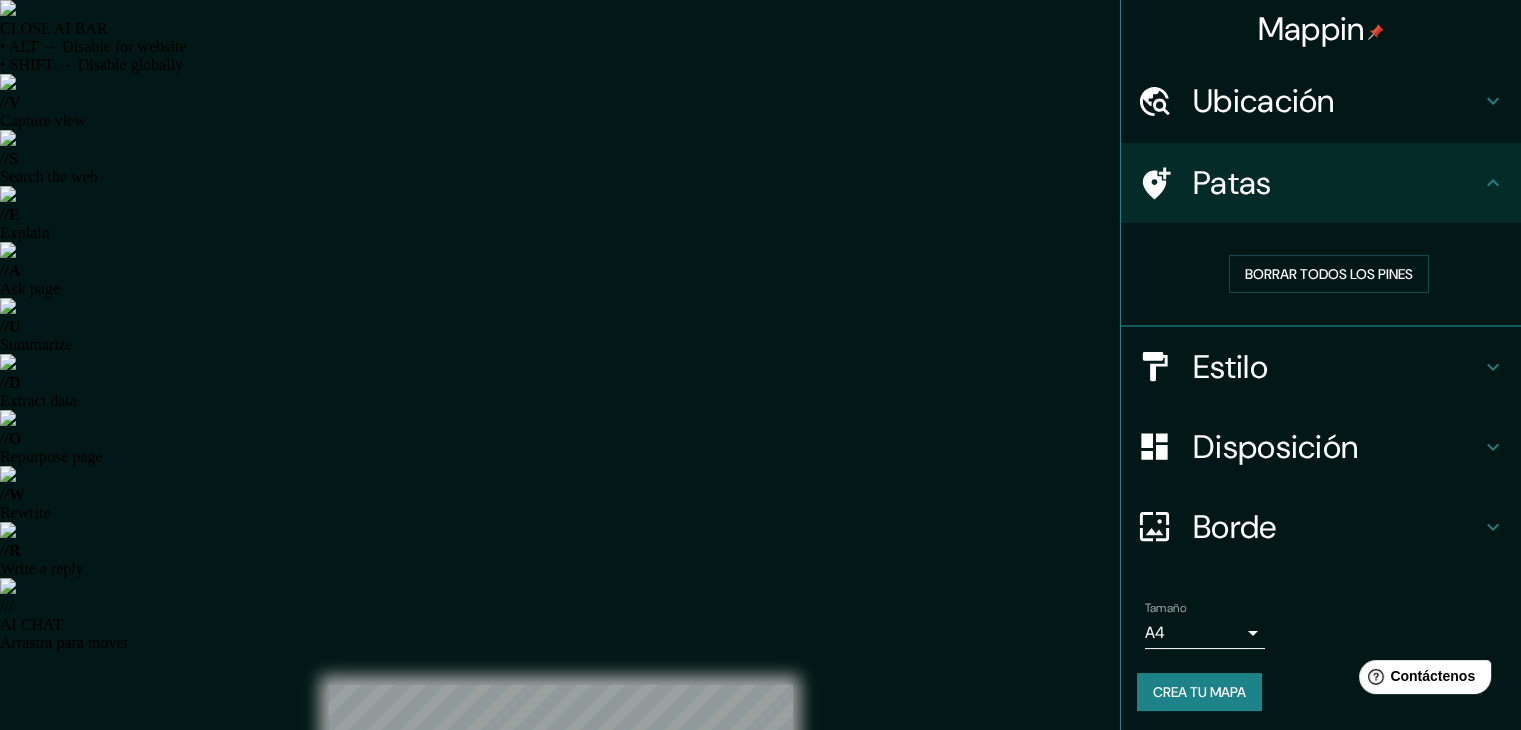 scroll, scrollTop: 5, scrollLeft: 0, axis: vertical 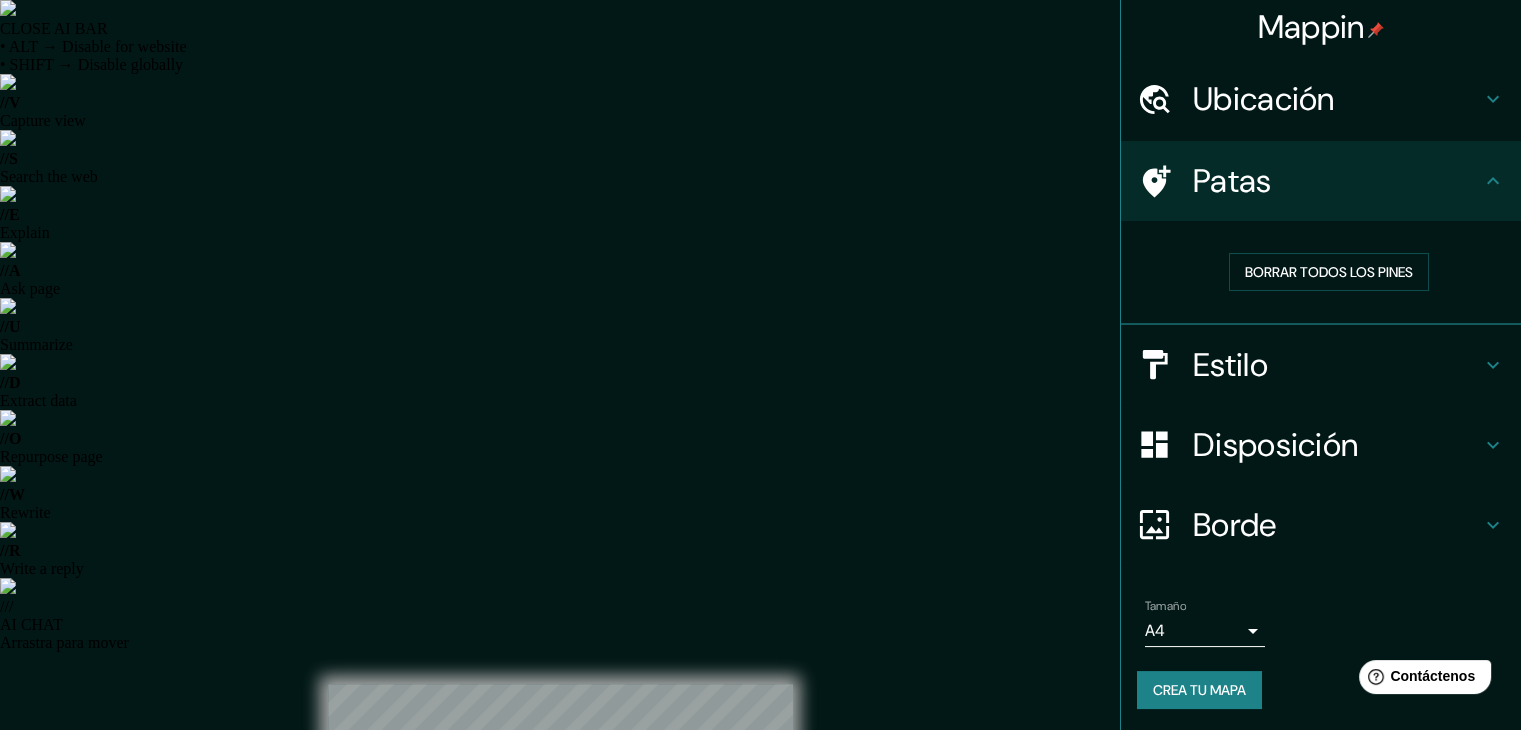 click on "Mappin Ubicación [CITY], [STATE], [COUNTRY] Patas Borrar todos los pines Estilo Disposición Borde Elige un borde.  Consejo  : puedes opacar las capas del marco para crear efectos geniales. Ninguno Simple Transparente Elegante Tamaño A4 single Crea tu mapa © Mapbox   © OpenStreetMap   Improve this map Si tiene algún problema, sugerencia o inquietud, envíe un correo electrónico a  help@example.com  .   . . Texto original Valora esta traducción Tu opinión servirá para ayudar a mejorar el Traductor de Google" at bounding box center (760, 1017) 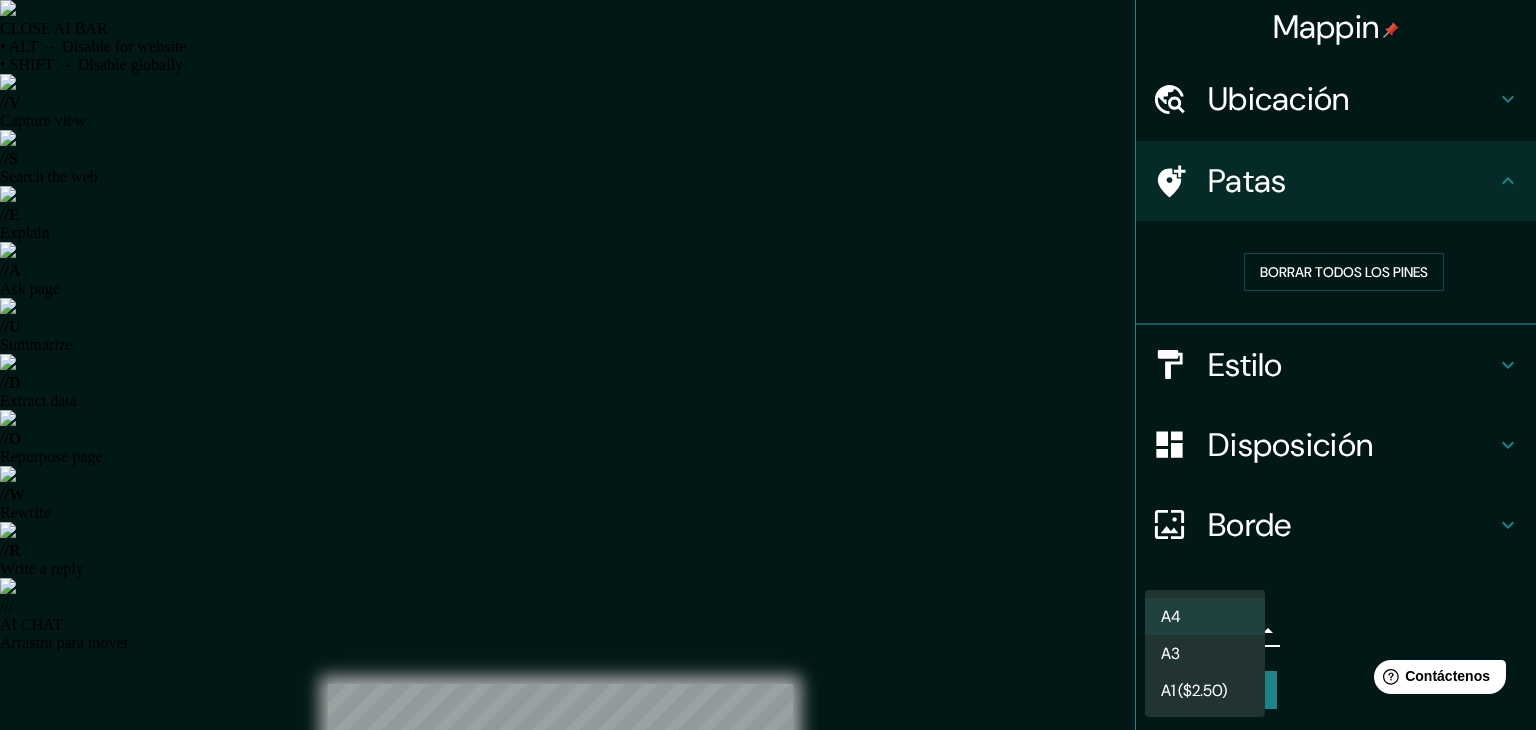 click on "A3" at bounding box center [1205, 653] 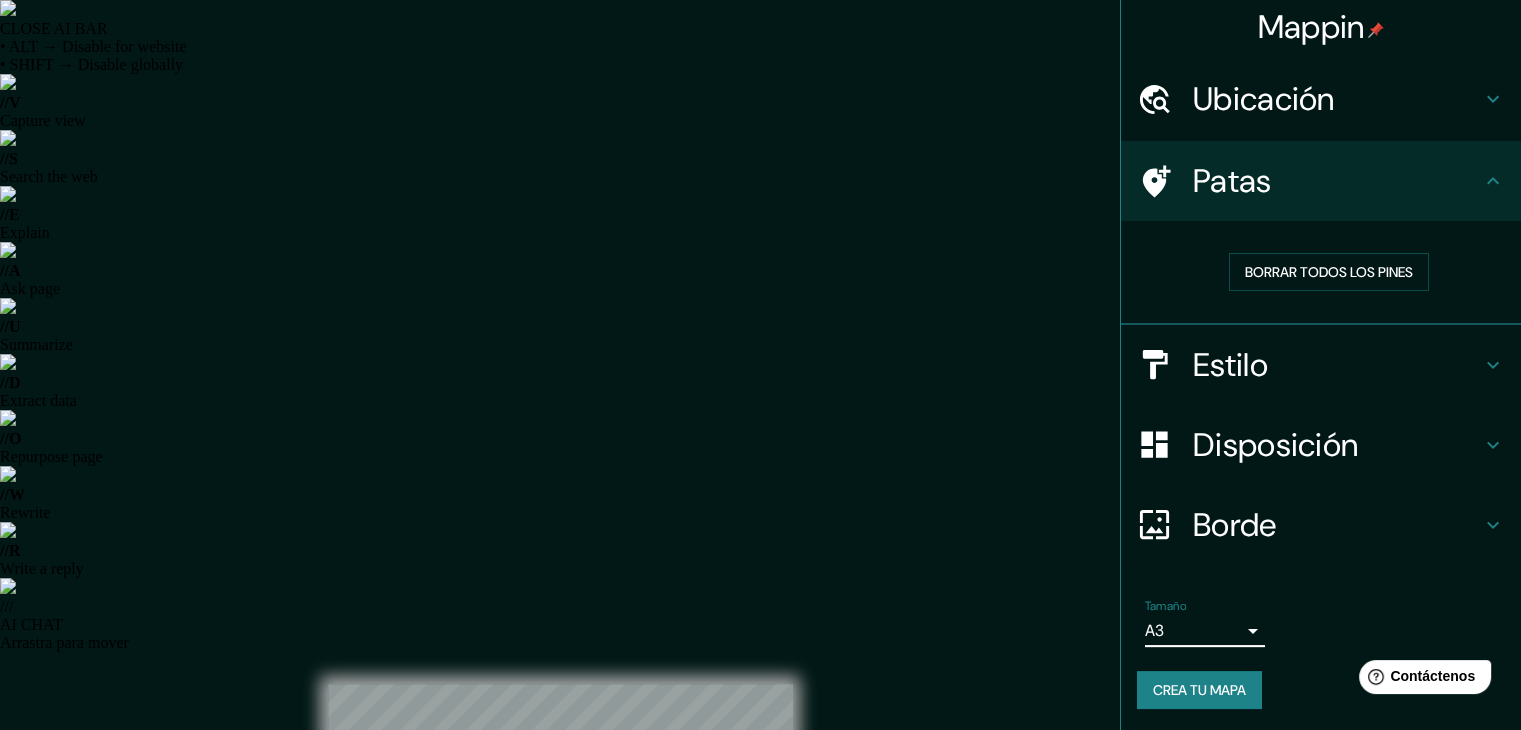 click on "Mappin Ubicación [CITY], [STATE], [COUNTRY] Patas Borrar todos los pines Estilo Disposición Borde Elige un borde.  Consejo  : puedes opacar las capas del marco para crear efectos geniales. Ninguno Simple Transparente Elegante Tamaño A3 a4 Crea tu mapa © Mapbox   © OpenStreetMap   Improve this map Si tiene algún problema, sugerencia o inquietud, envíe un correo electrónico a  help@example.com  .   . . Texto original Valora esta traducción Tu opinión servirá para ayudar a mejorar el Traductor de Google" at bounding box center (760, 1017) 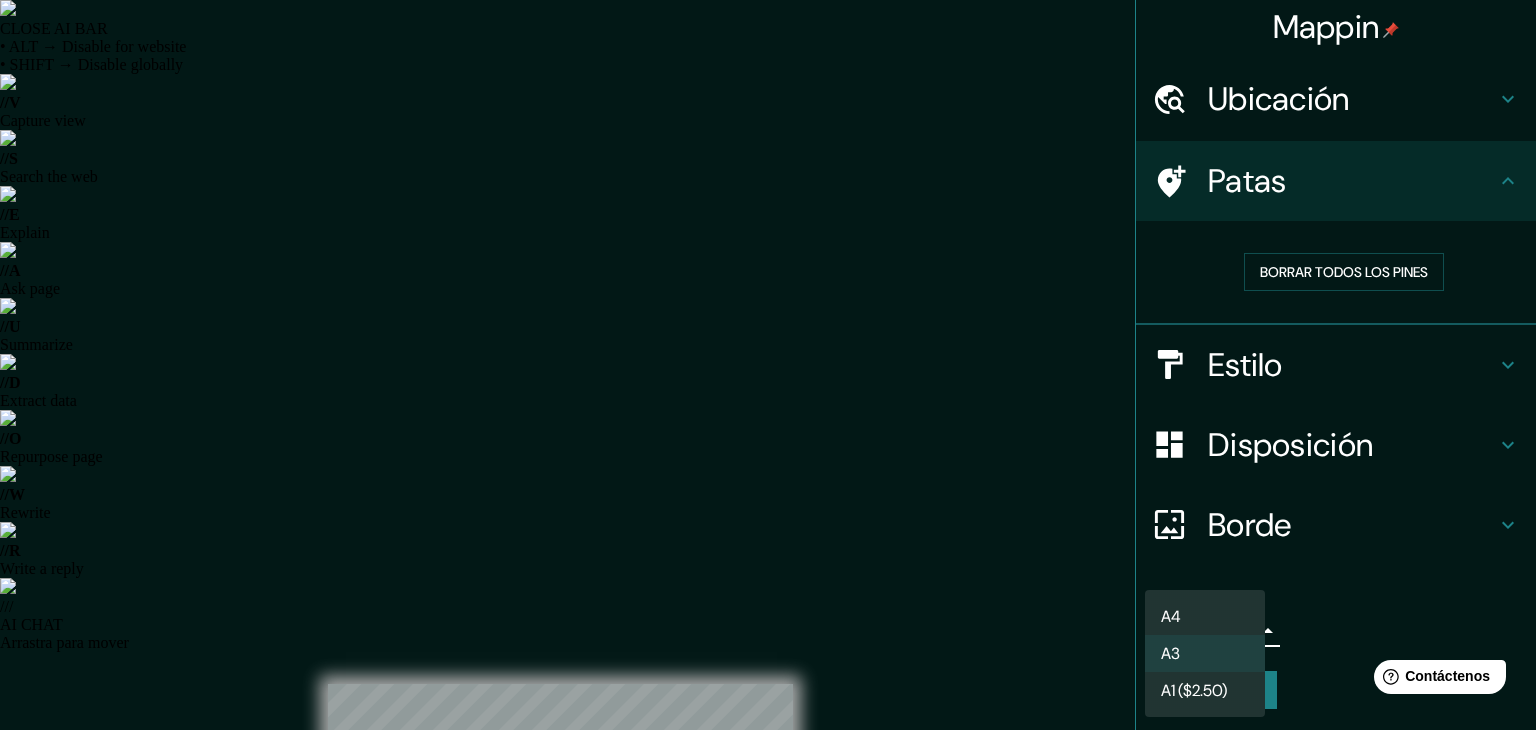 click on "A1 ($2.50)" at bounding box center (1194, 690) 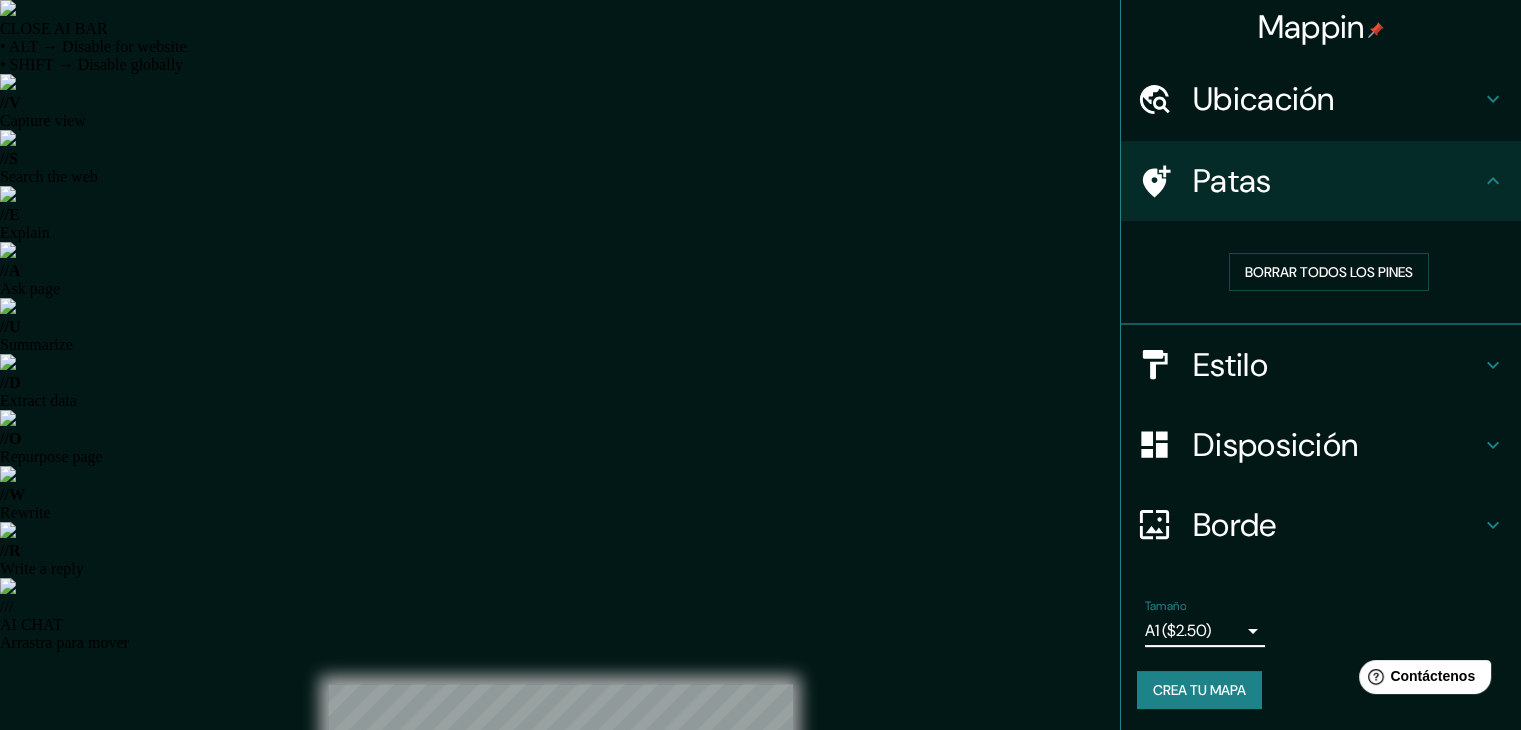 click on "Mappin Ubicación [CITY], [STATE], [COUNTRY] Patas Borrar todos los pines Estilo Disposición Borde Elige un borde.  Consejo  : puedes opacar las capas del marco para crear efectos geniales. Ninguno Simple Transparente Elegante Tamaño A1 ($2.50) a3 Crea tu mapa © Mapbox   © OpenStreetMap   Improve this map Si tiene algún problema, sugerencia o inquietud, envíe un correo electrónico a  help@example.com  .   . . Texto original Valora esta traducción Tu opinión servirá para ayudar a mejorar el Traductor de Google" at bounding box center [760, 1017] 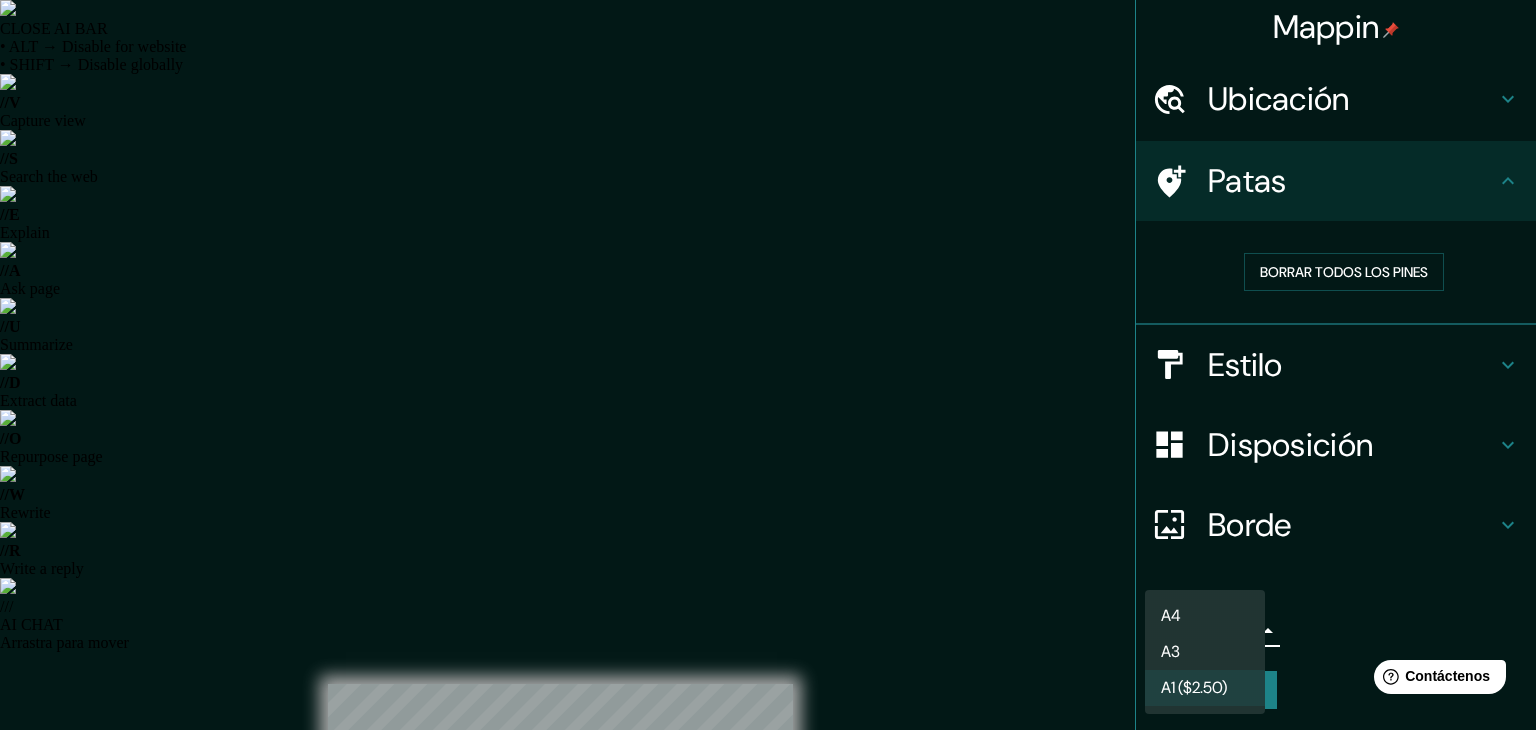 click on "A4" at bounding box center (1205, 616) 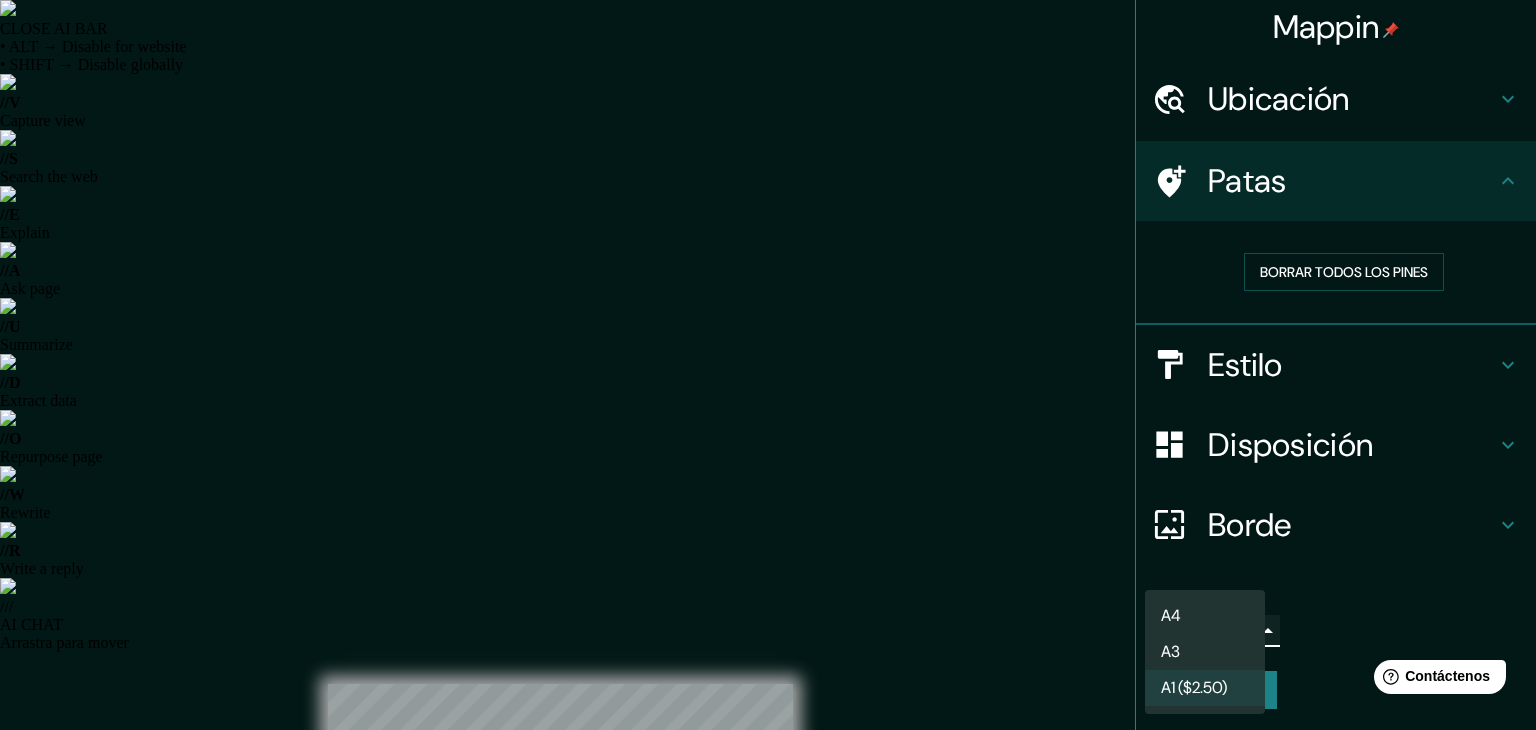 type on "single" 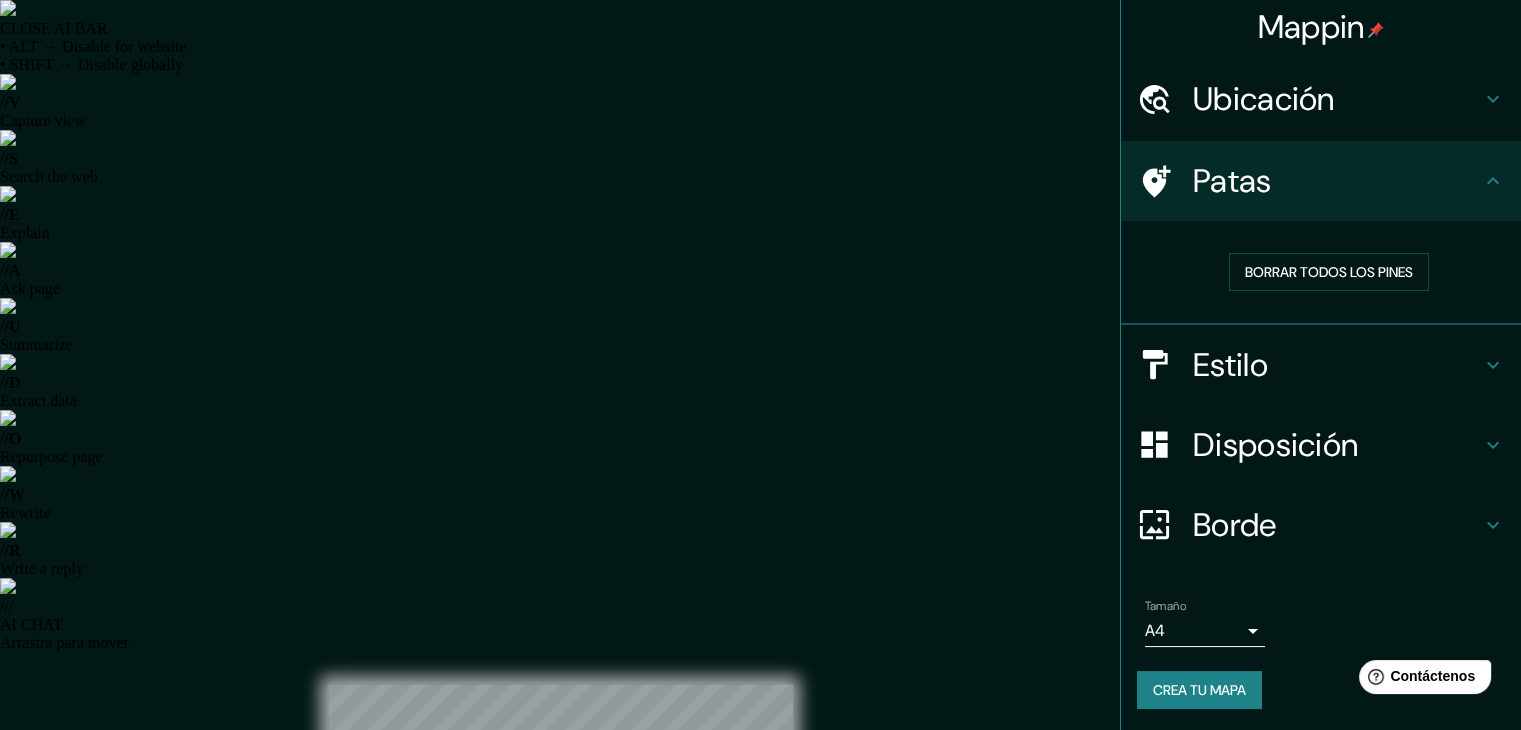 click on "Disposición" at bounding box center [1275, 445] 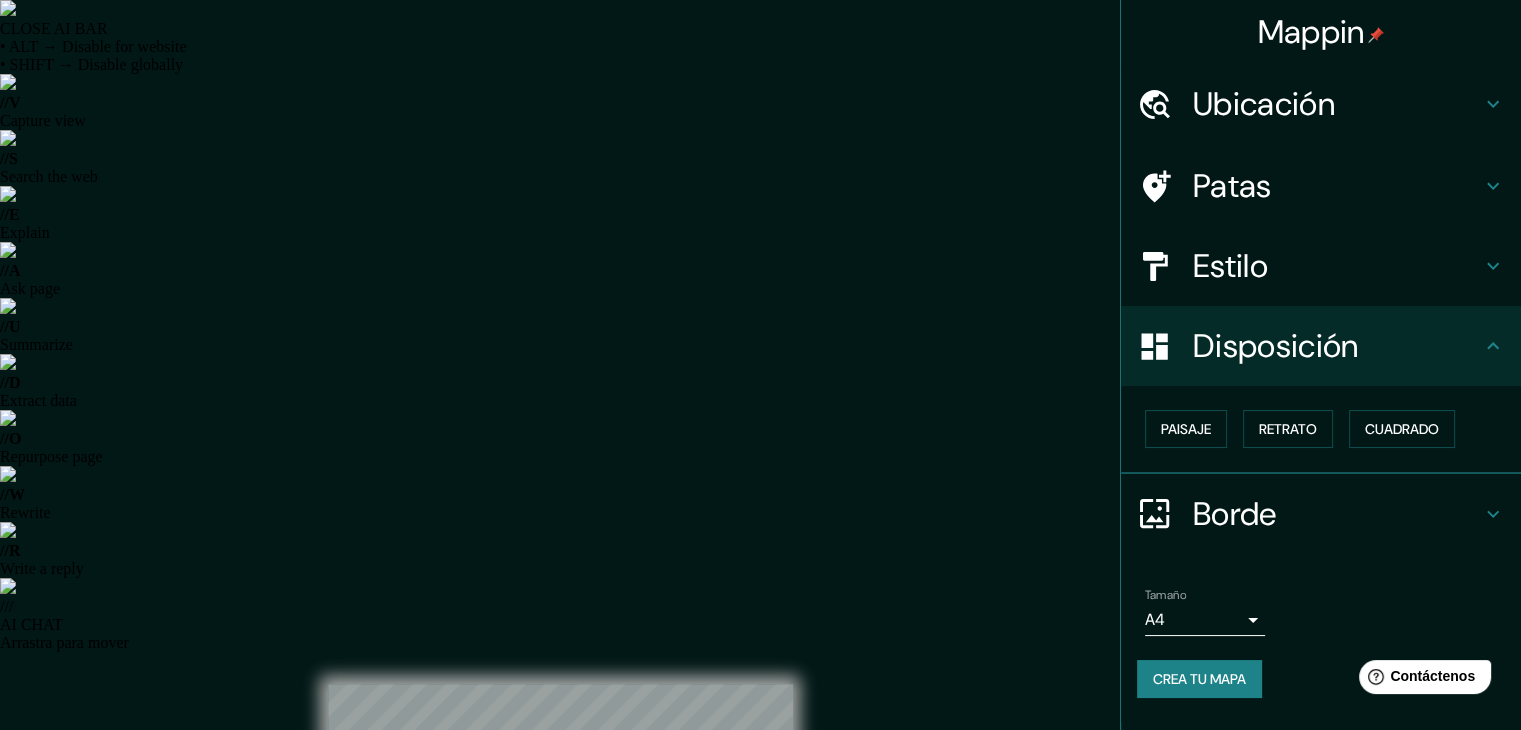 scroll, scrollTop: 0, scrollLeft: 0, axis: both 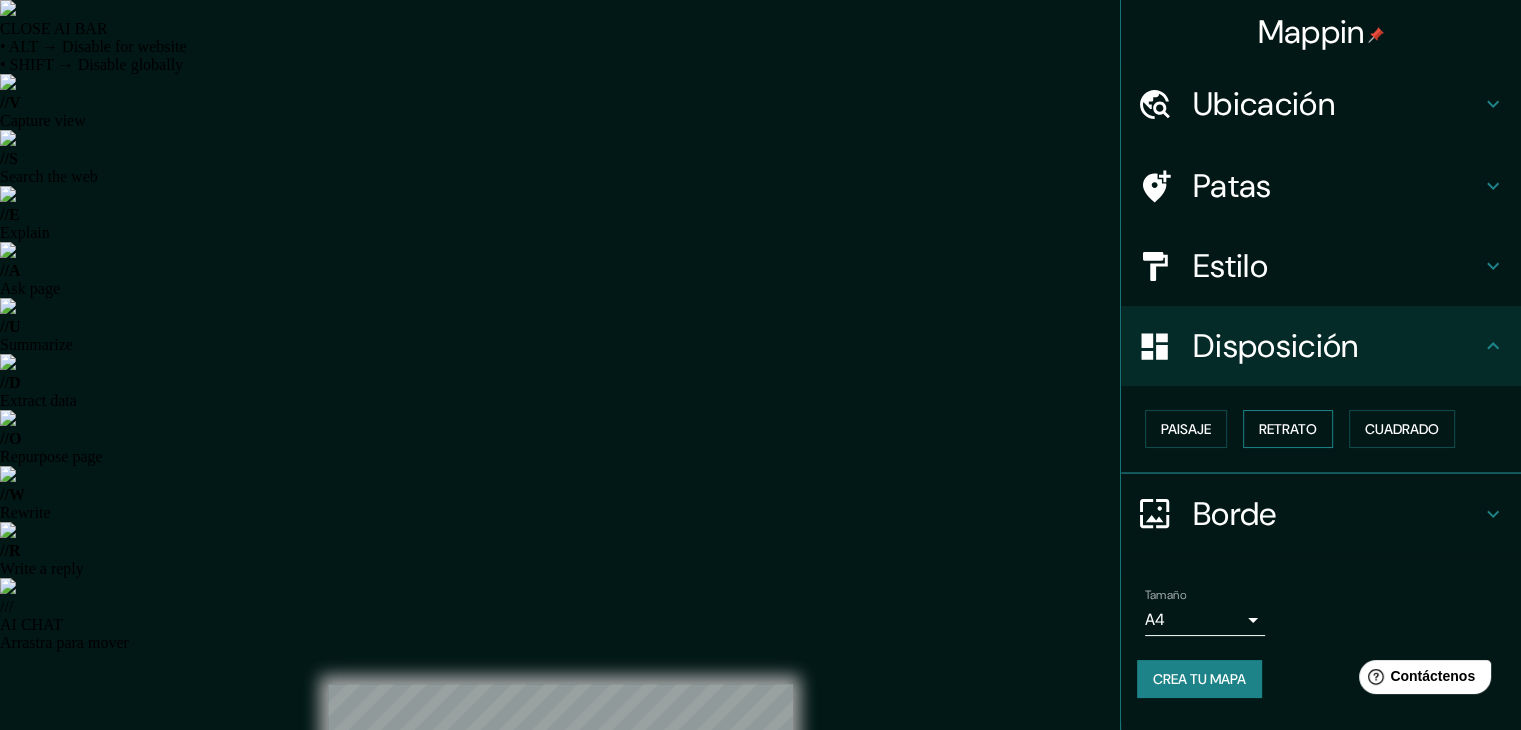 click on "Retrato" at bounding box center [1288, 429] 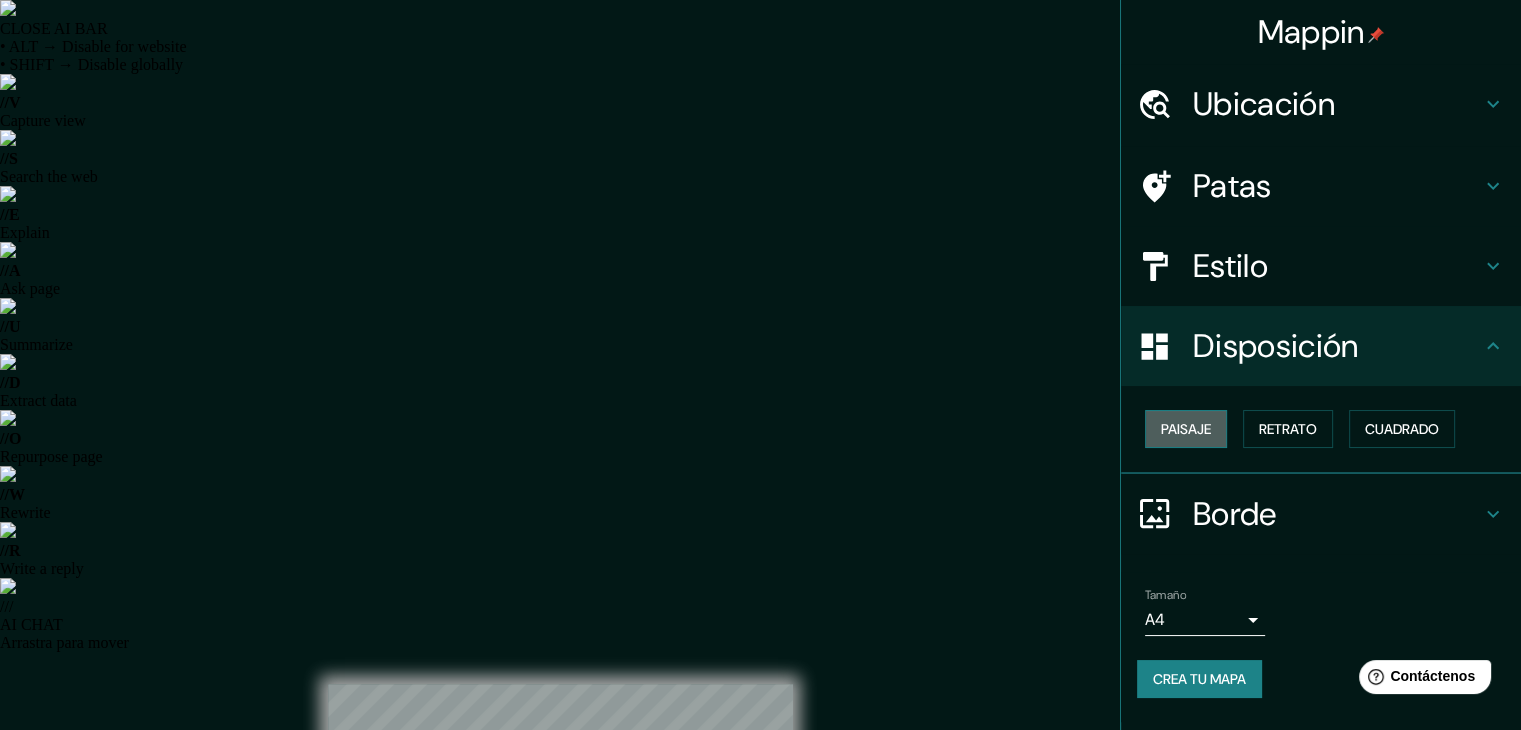 click on "Paisaje" at bounding box center (1186, 429) 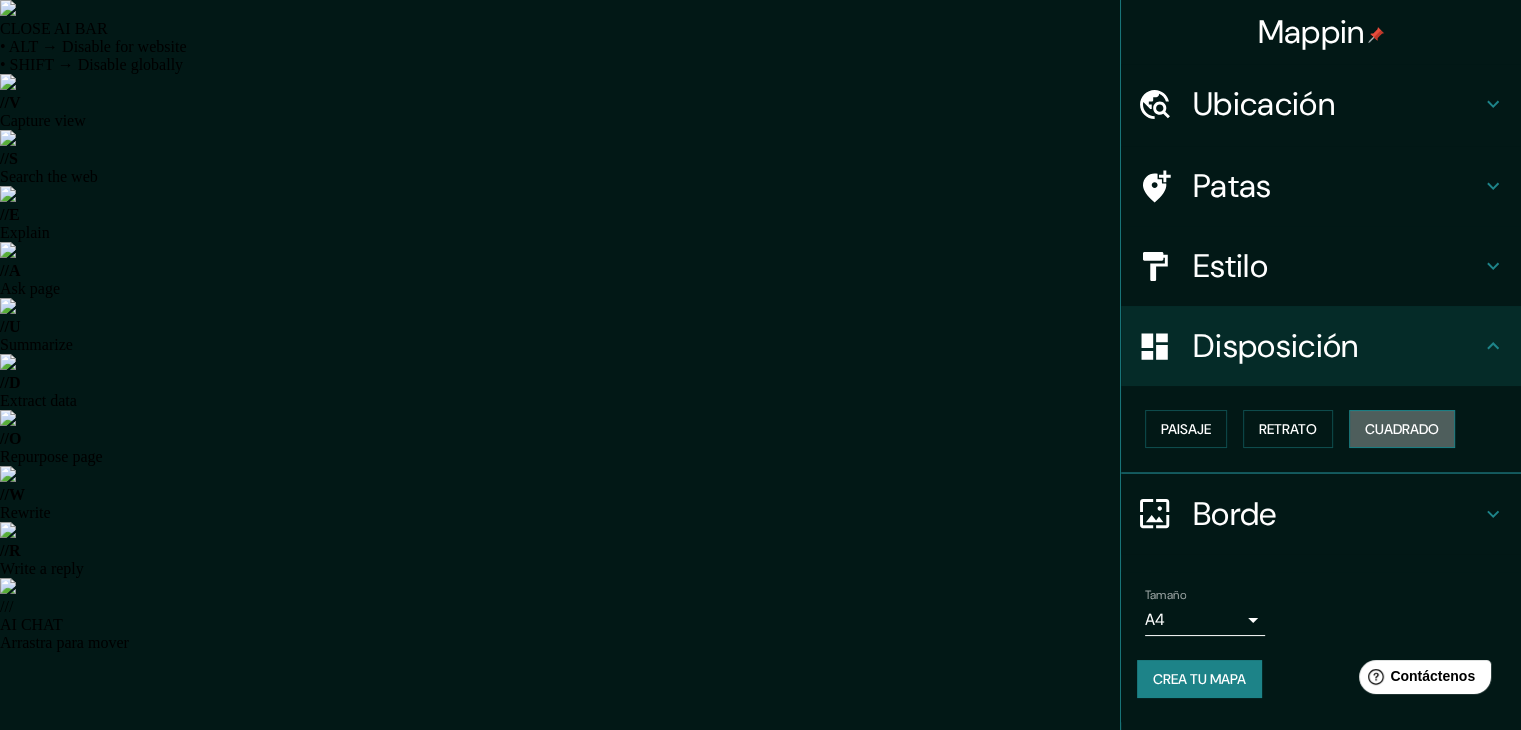 click on "Cuadrado" at bounding box center (1402, 429) 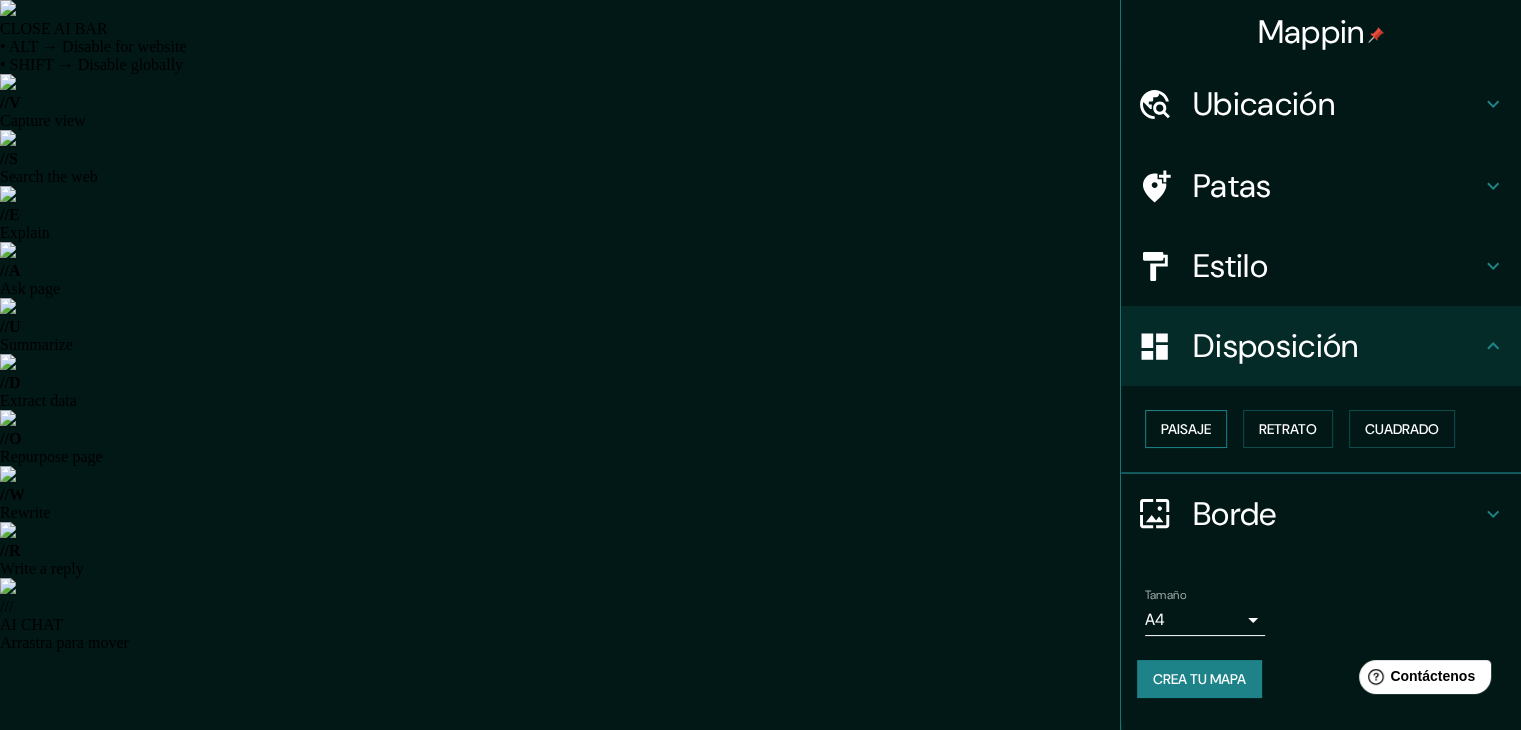 click on "Paisaje" at bounding box center [1186, 429] 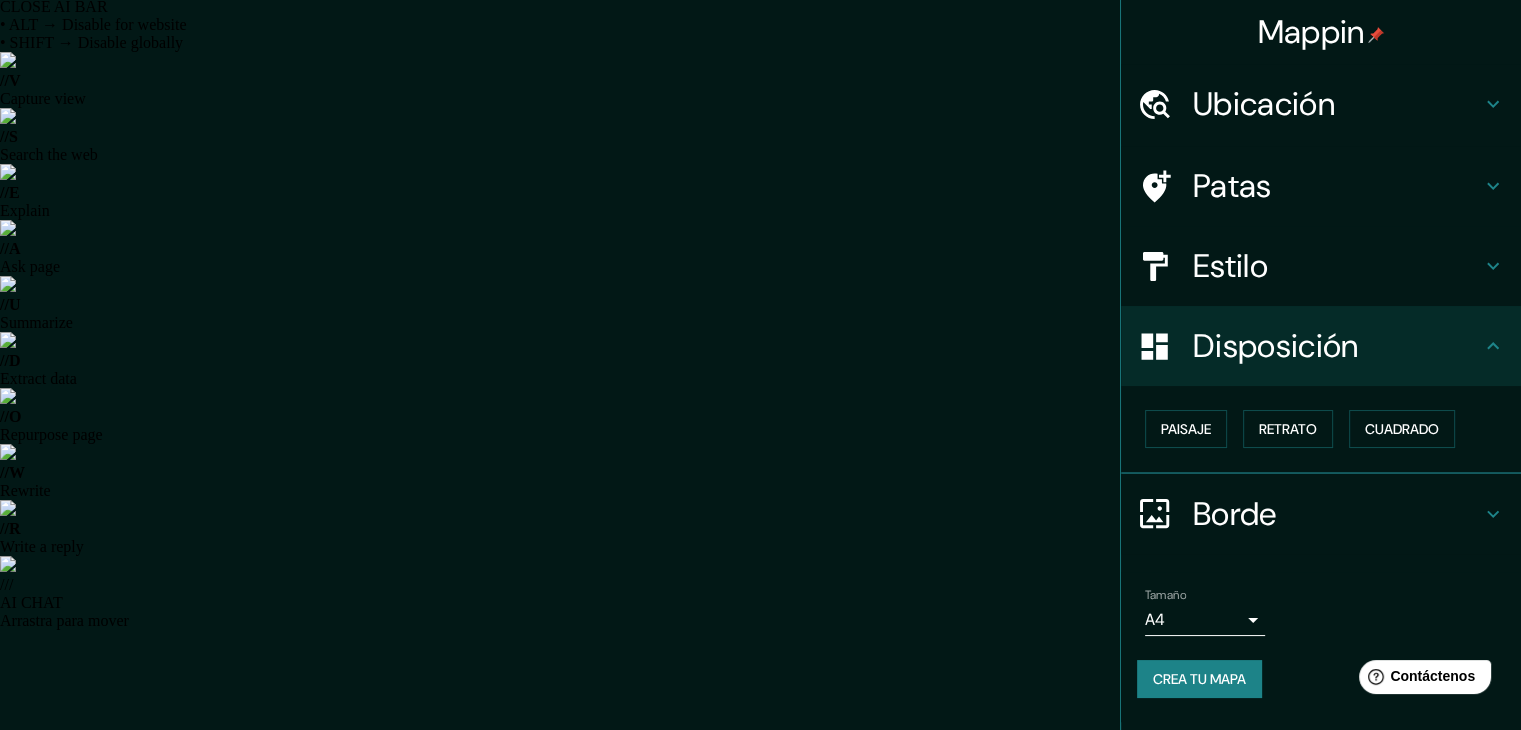 scroll, scrollTop: 23, scrollLeft: 0, axis: vertical 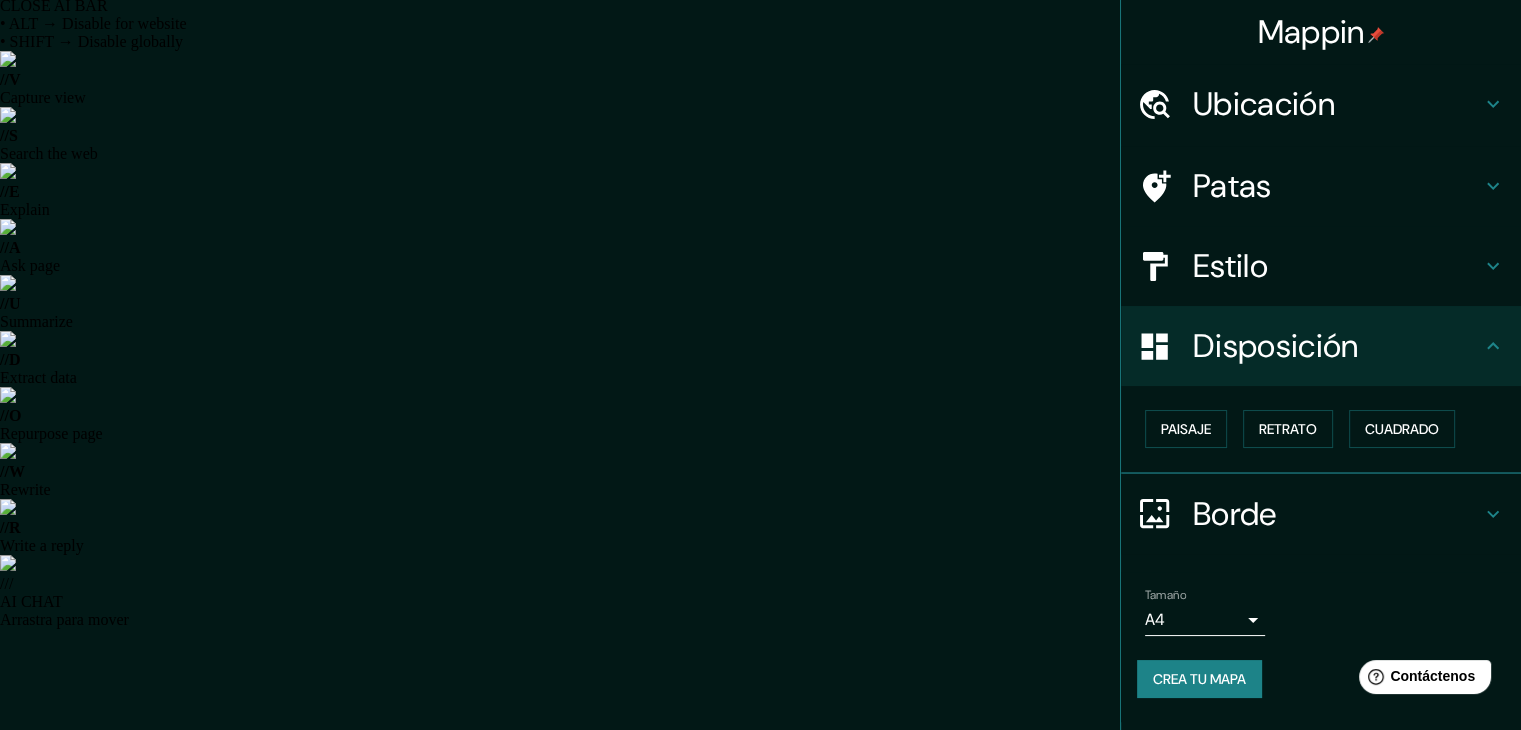 click on "Crea tu mapa" at bounding box center (1199, 679) 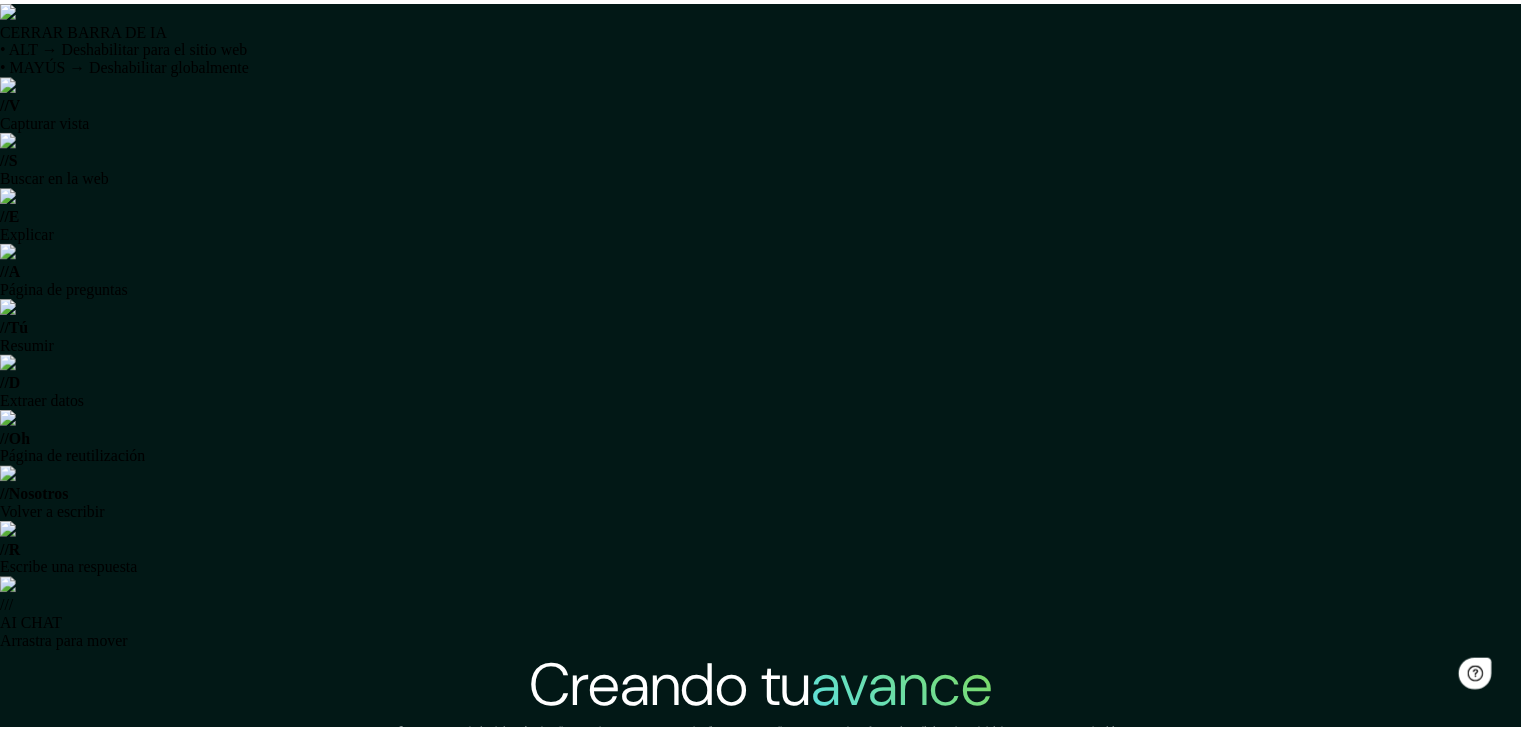 scroll, scrollTop: 0, scrollLeft: 0, axis: both 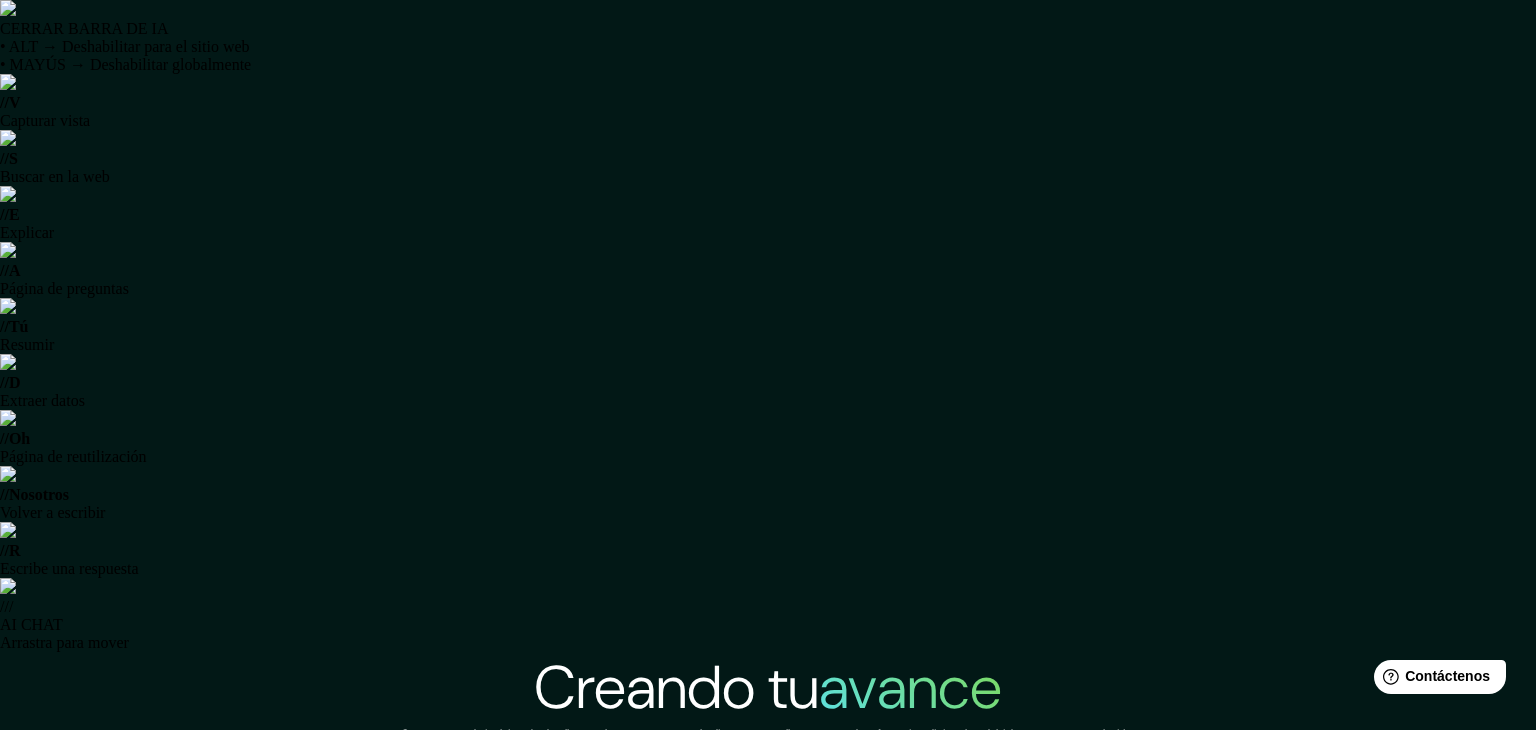 click on "Ver mapa de alta calidad" at bounding box center [768, 1124] 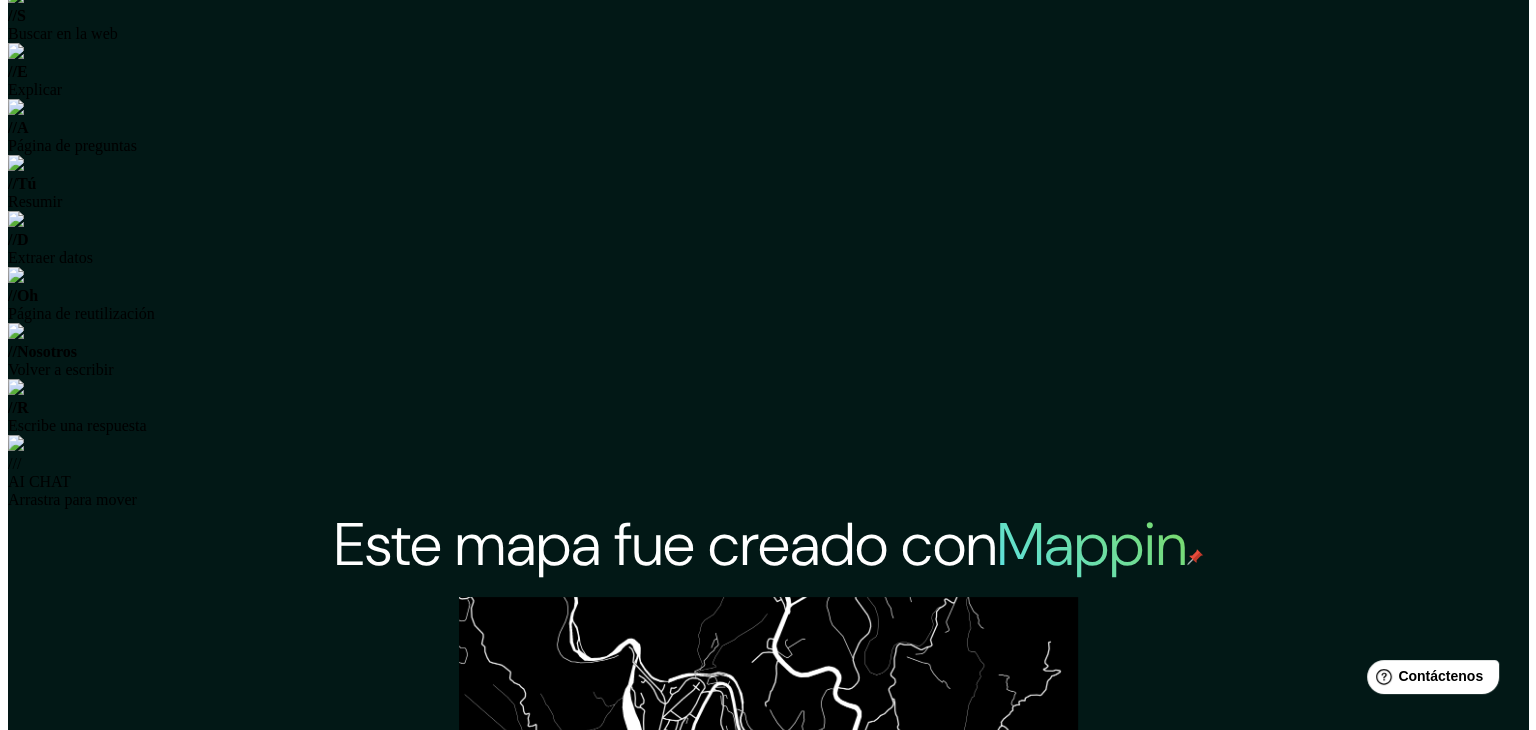 scroll, scrollTop: 0, scrollLeft: 0, axis: both 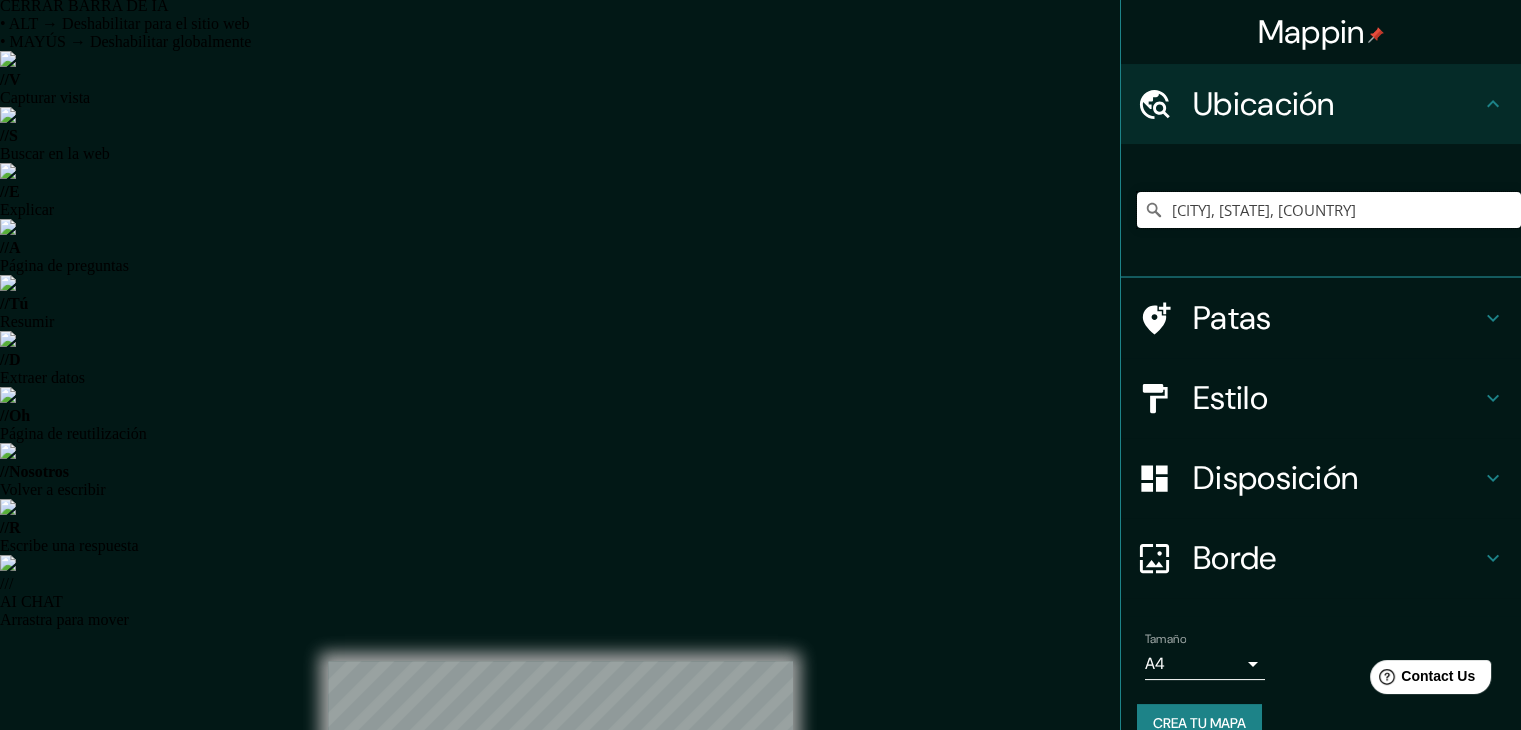 click on "[CITY], [STATE], [COUNTRY]" at bounding box center [1329, 210] 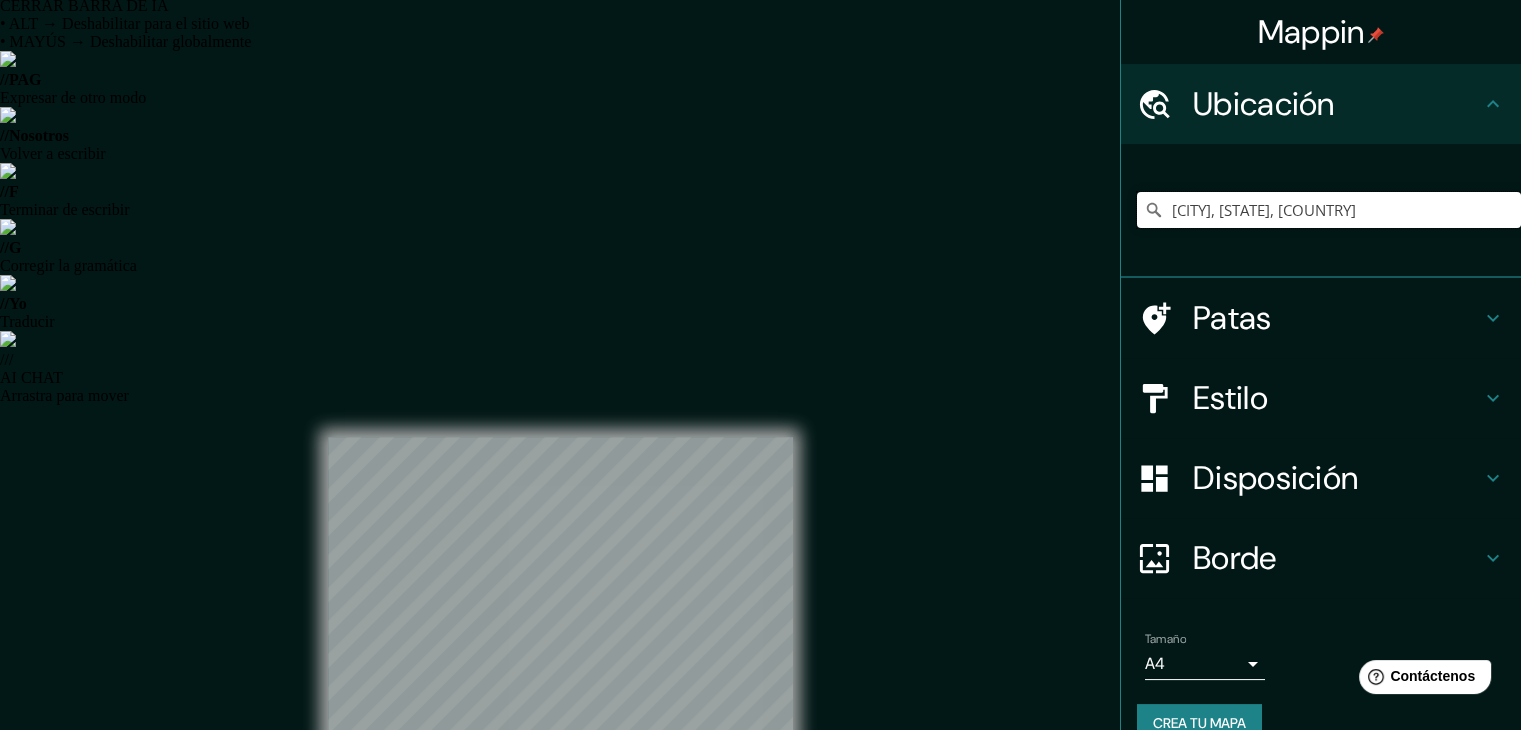 click on "[CITY], [STATE], [COUNTRY]" at bounding box center [1329, 210] 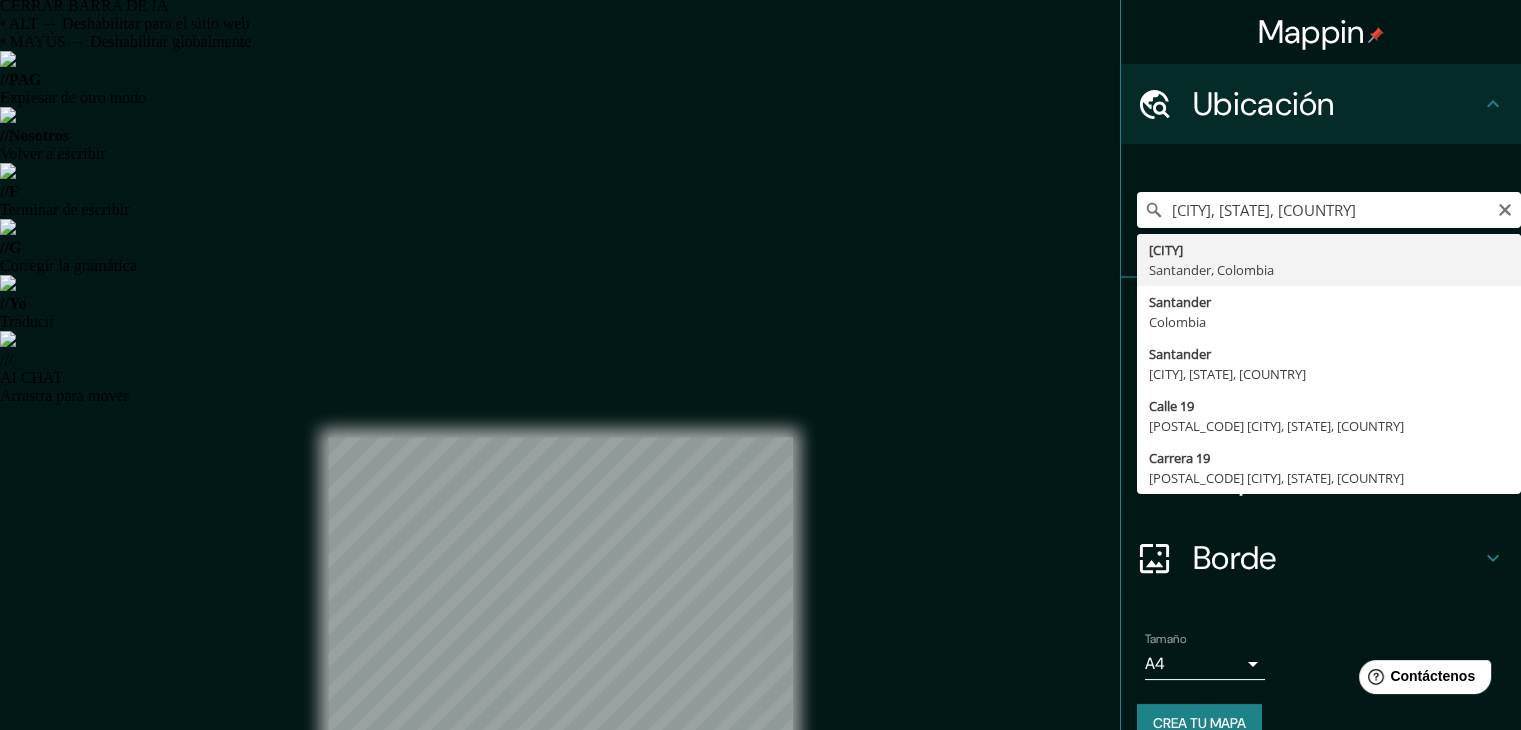 type on "[CITY], [STATE], [COUNTRY]" 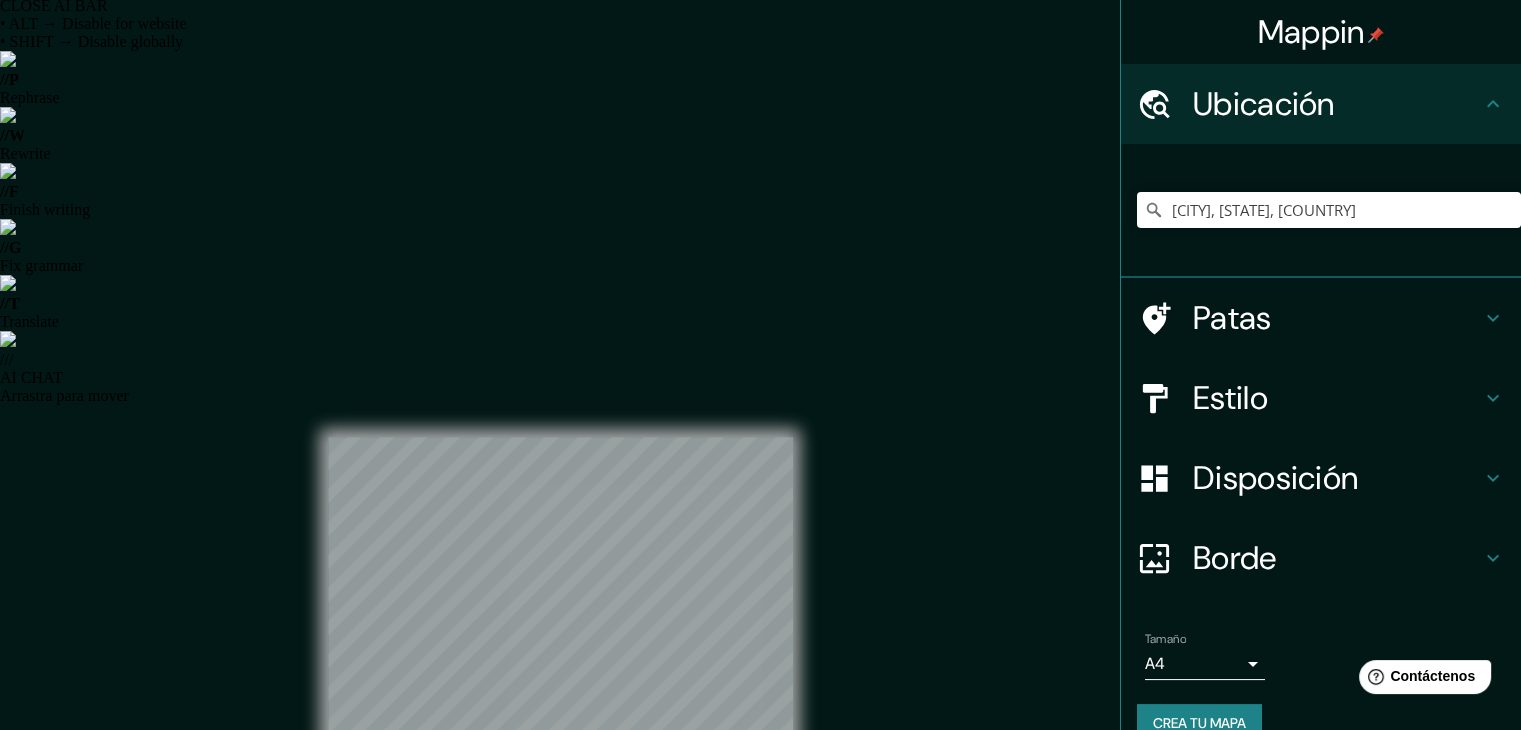 click on "Estilo" at bounding box center [1321, 398] 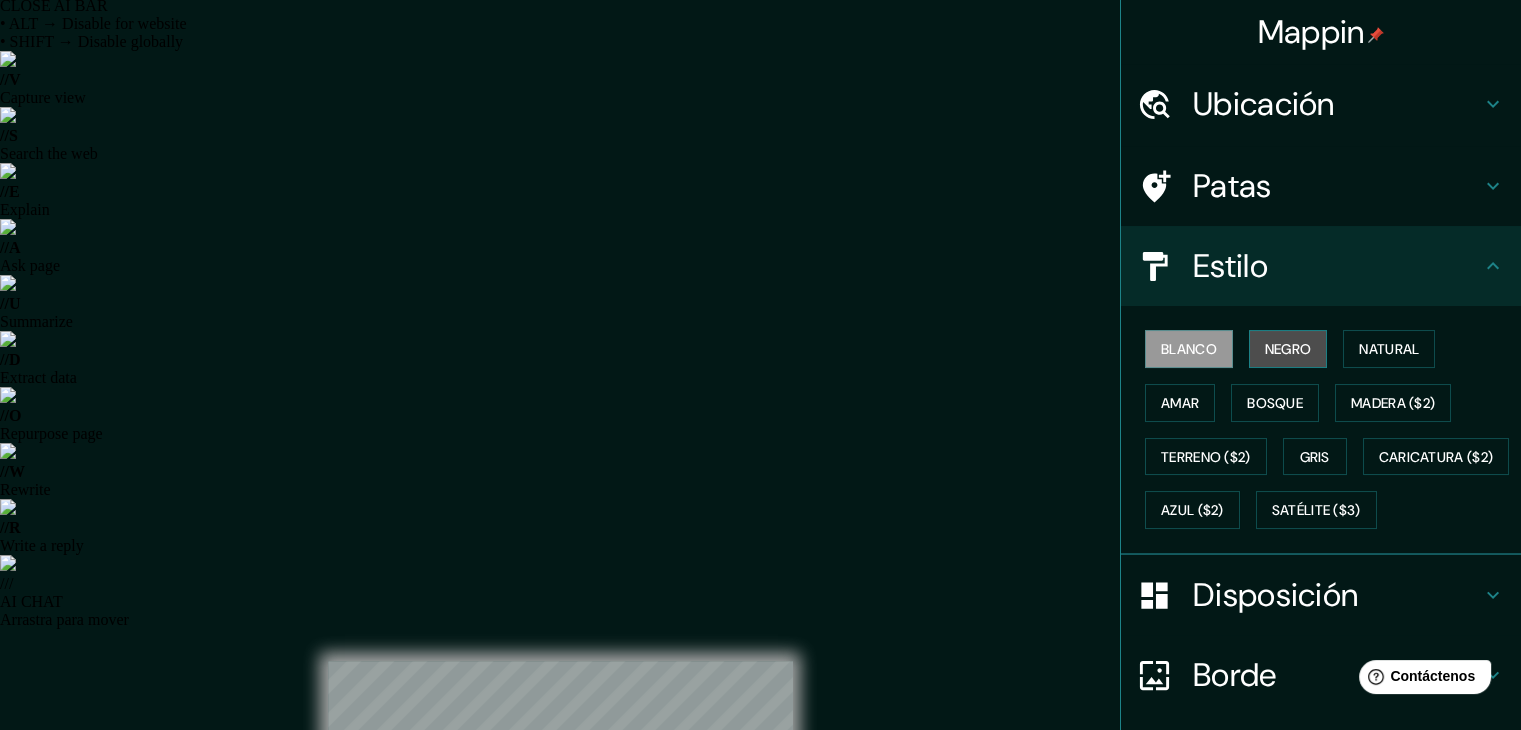 click on "Negro" at bounding box center [1288, 349] 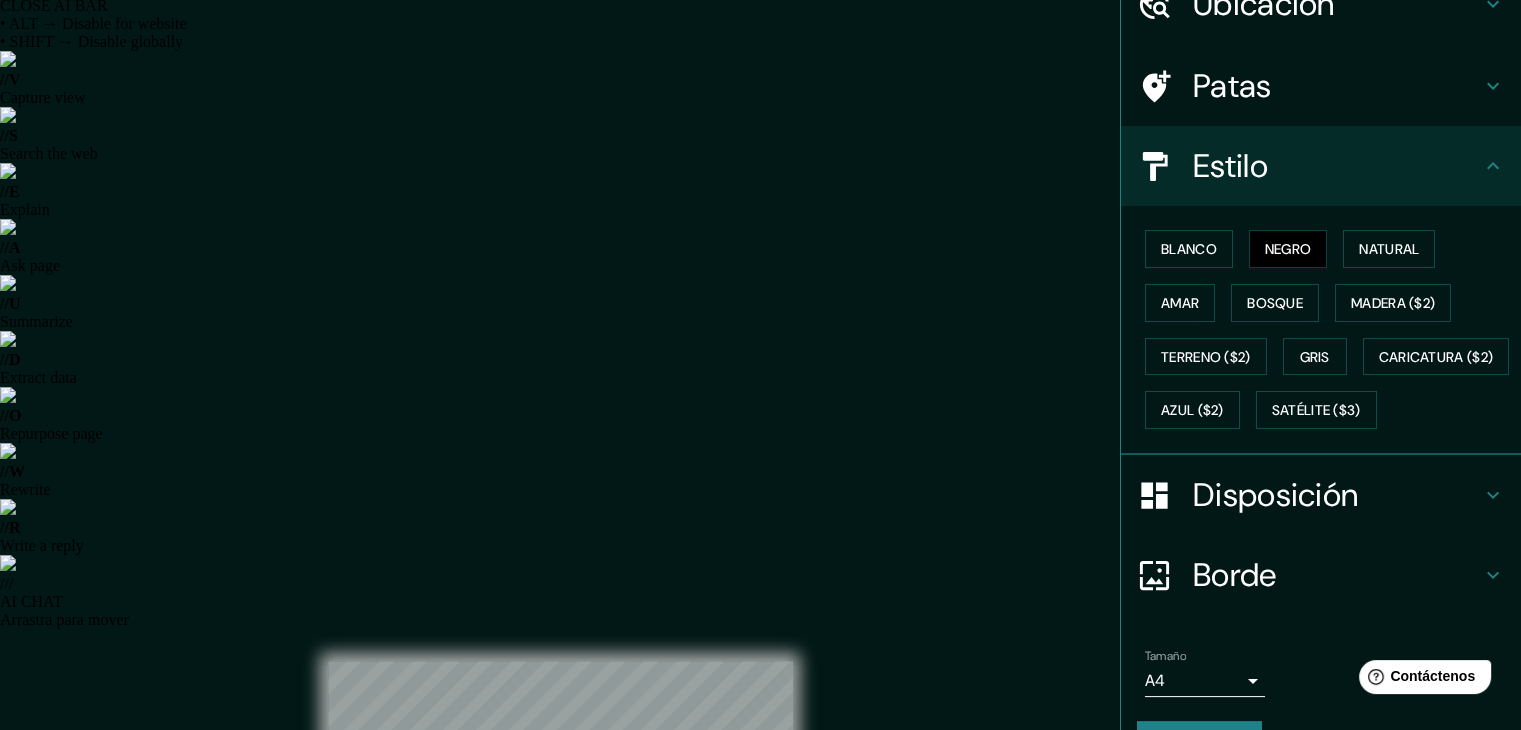 click on "Disposición" at bounding box center (1275, 495) 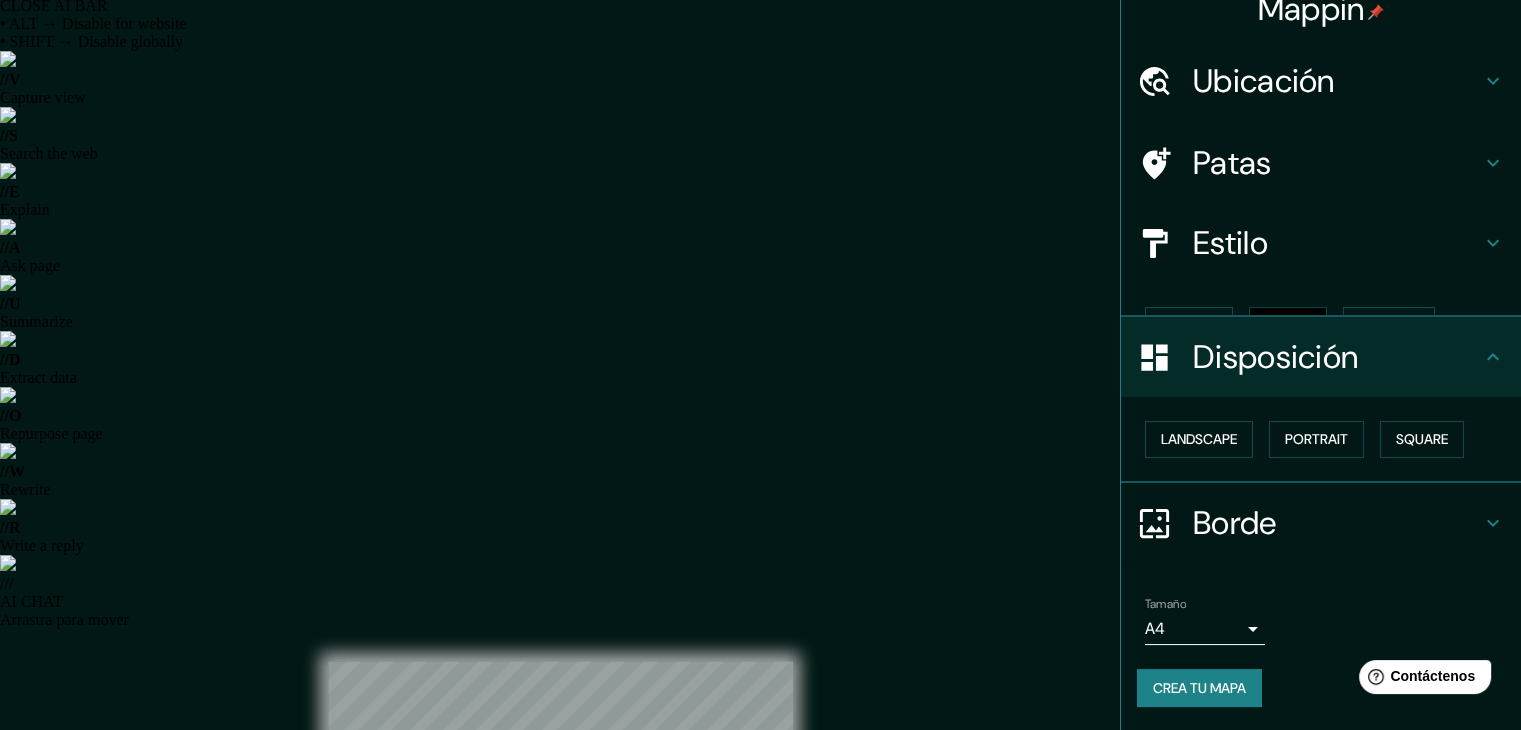 scroll, scrollTop: 0, scrollLeft: 0, axis: both 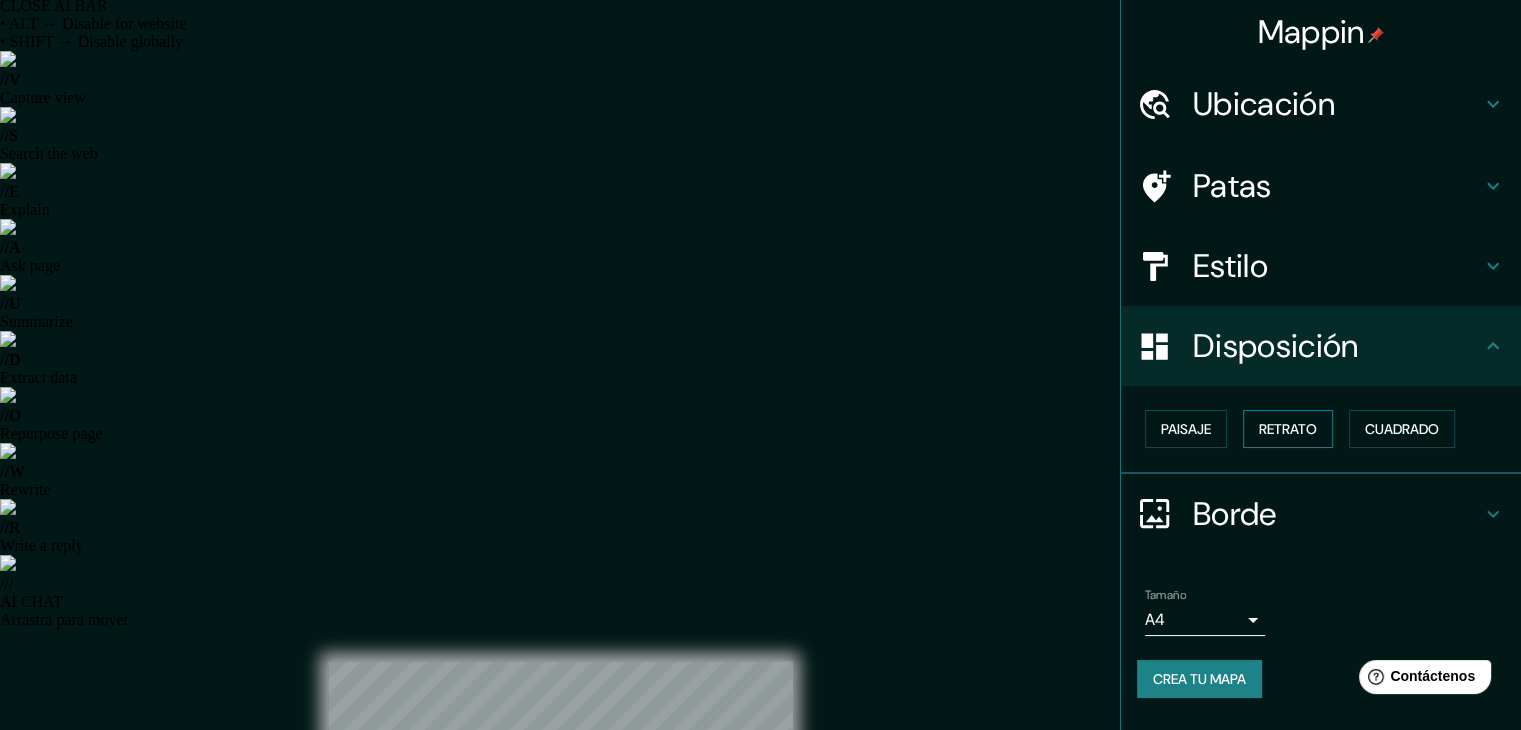 click on "Retrato" at bounding box center [1288, 429] 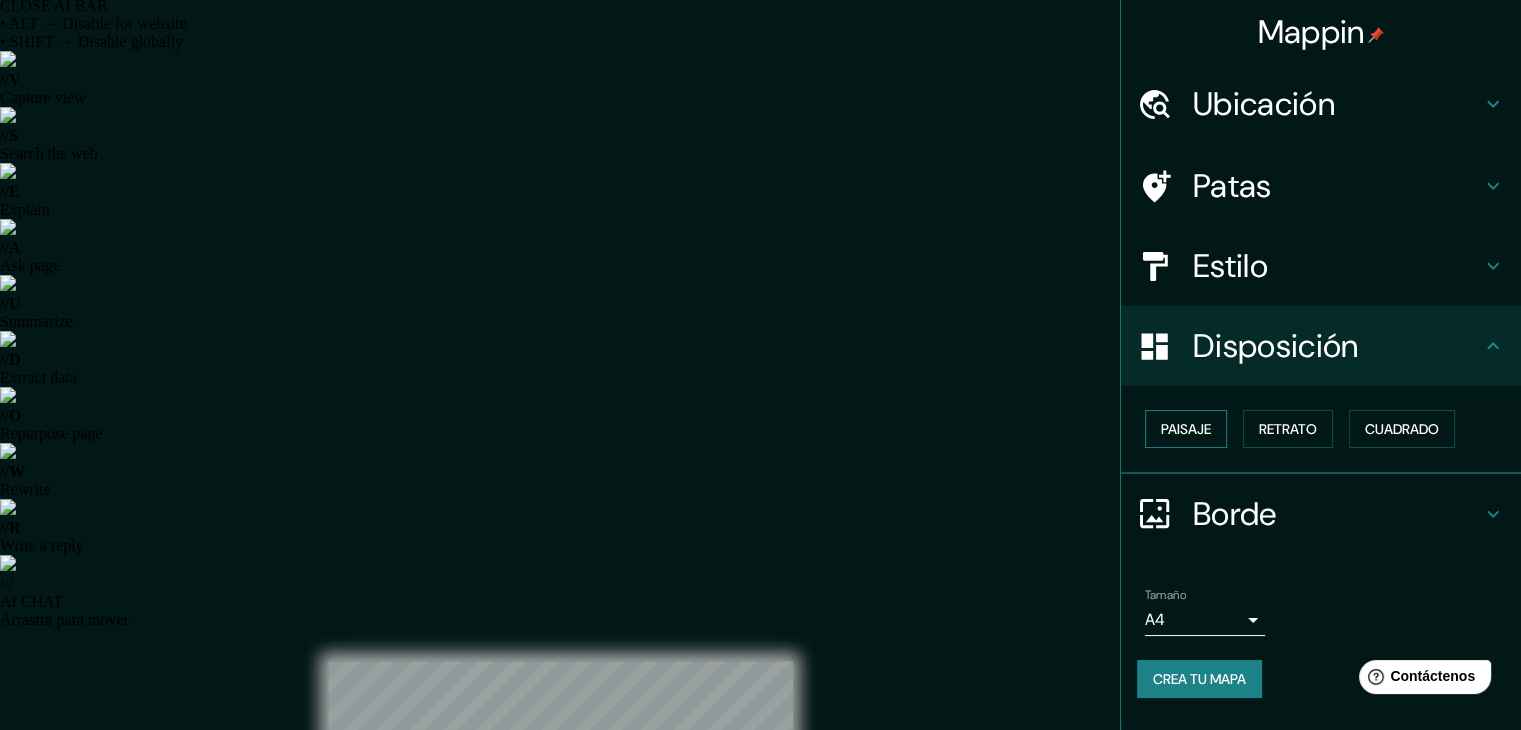 click on "Paisaje" at bounding box center [1186, 429] 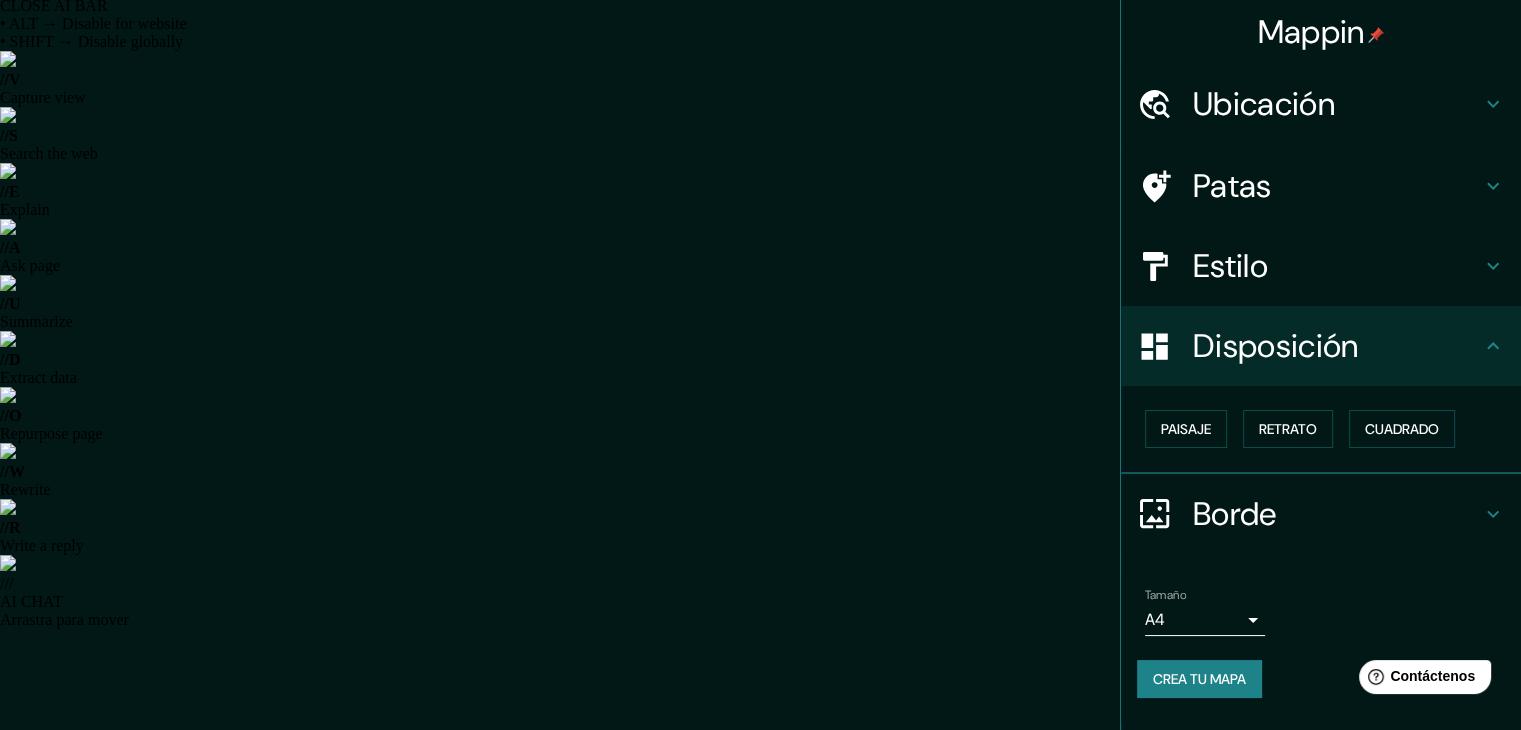 click on "Estilo" at bounding box center [1337, 266] 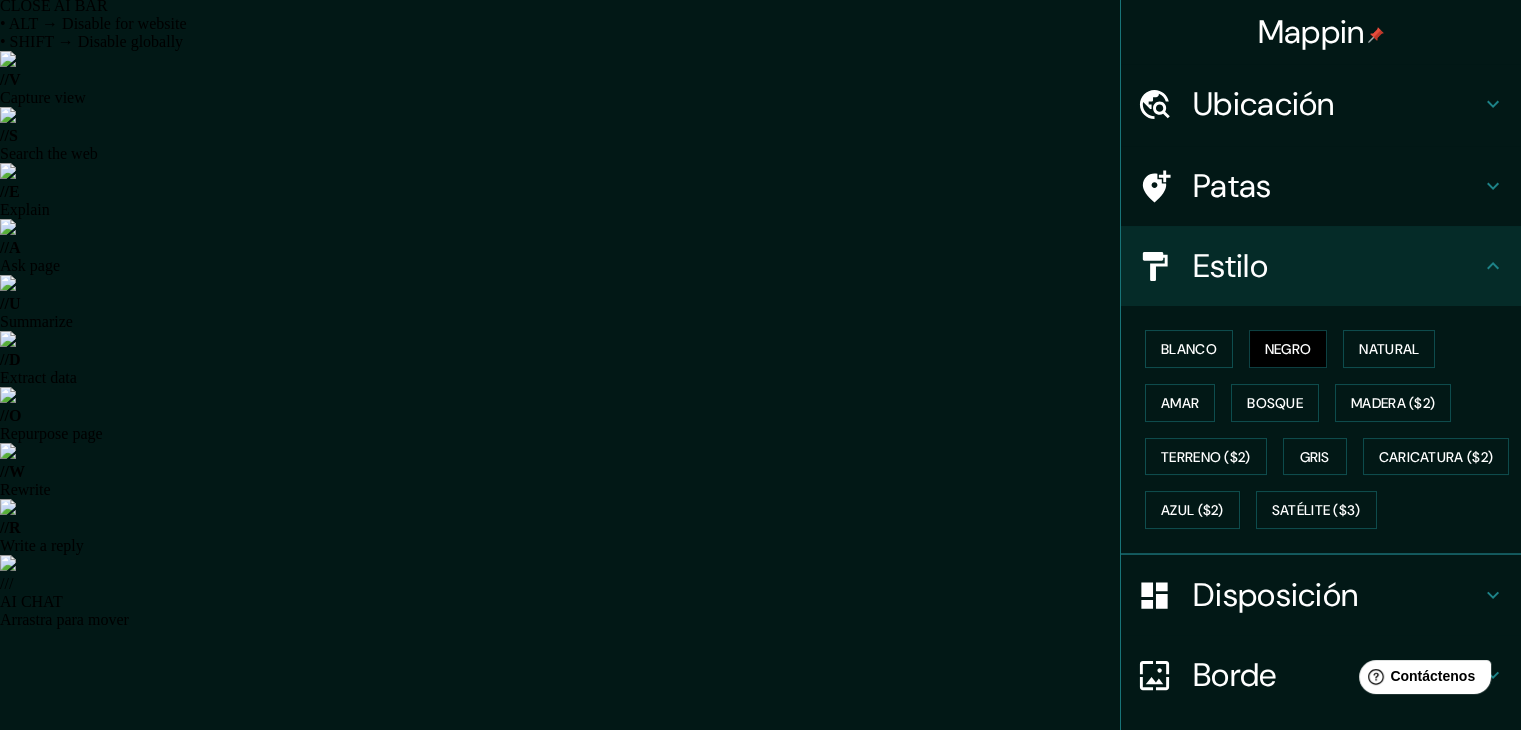 click on "Estilo" at bounding box center [1337, 266] 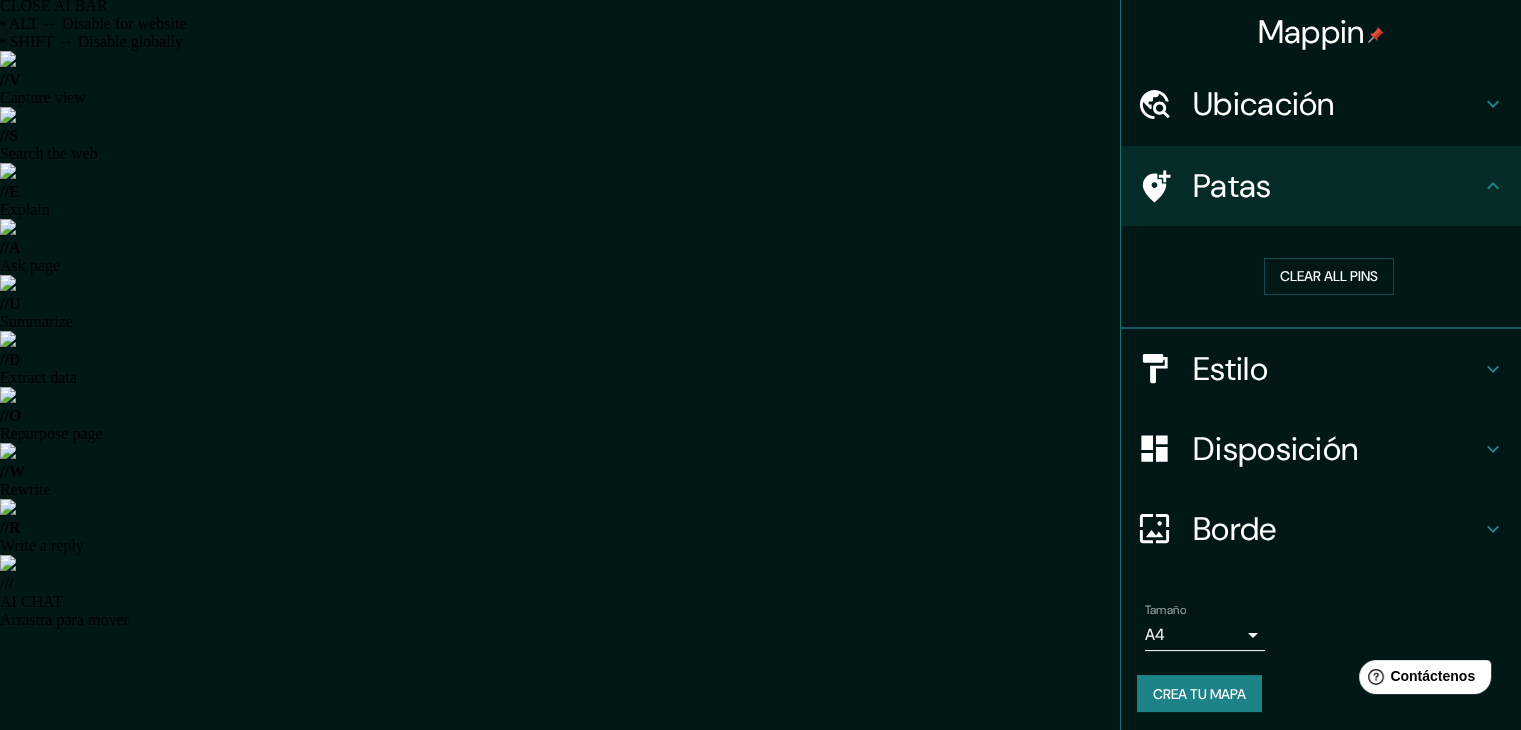 click on "Patas" at bounding box center (1337, 186) 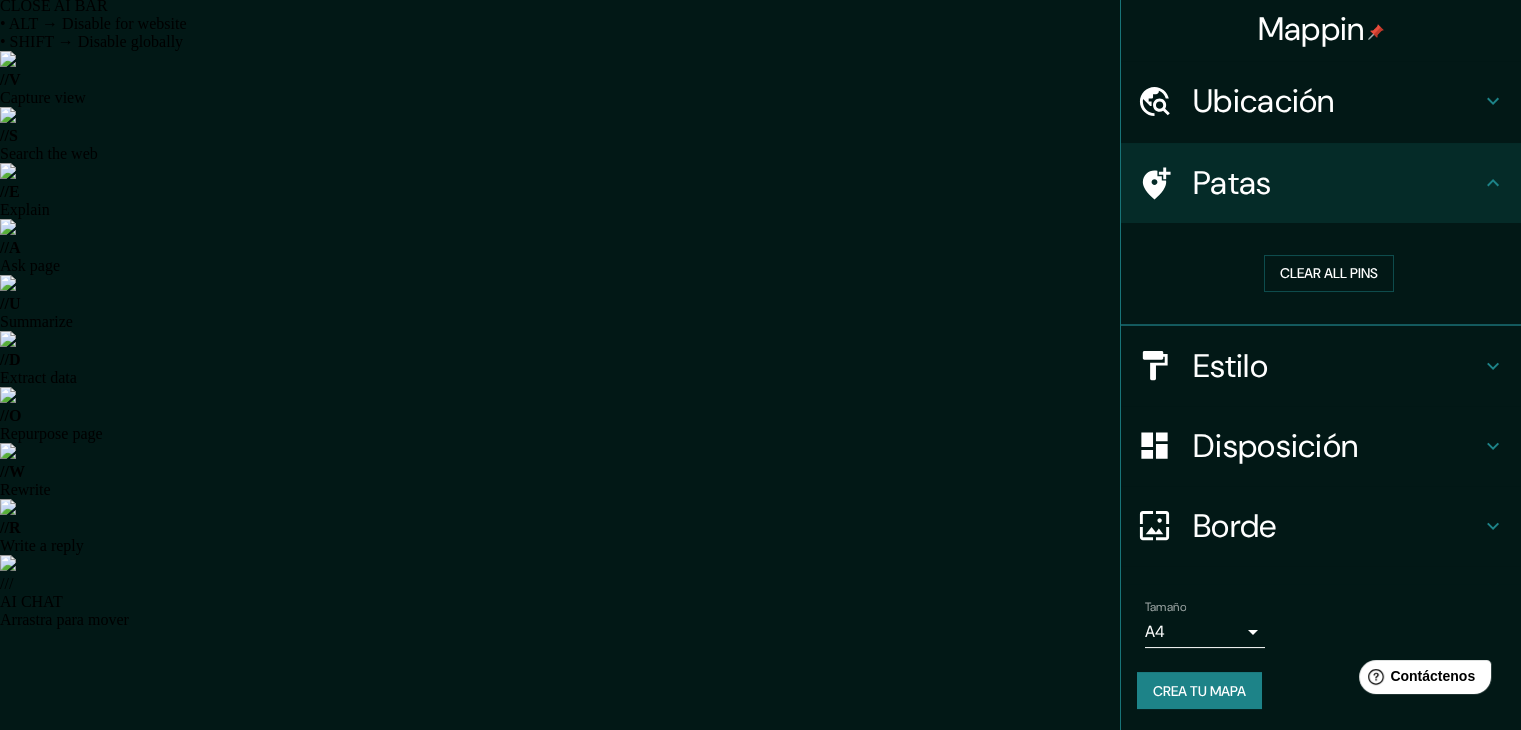scroll, scrollTop: 4, scrollLeft: 0, axis: vertical 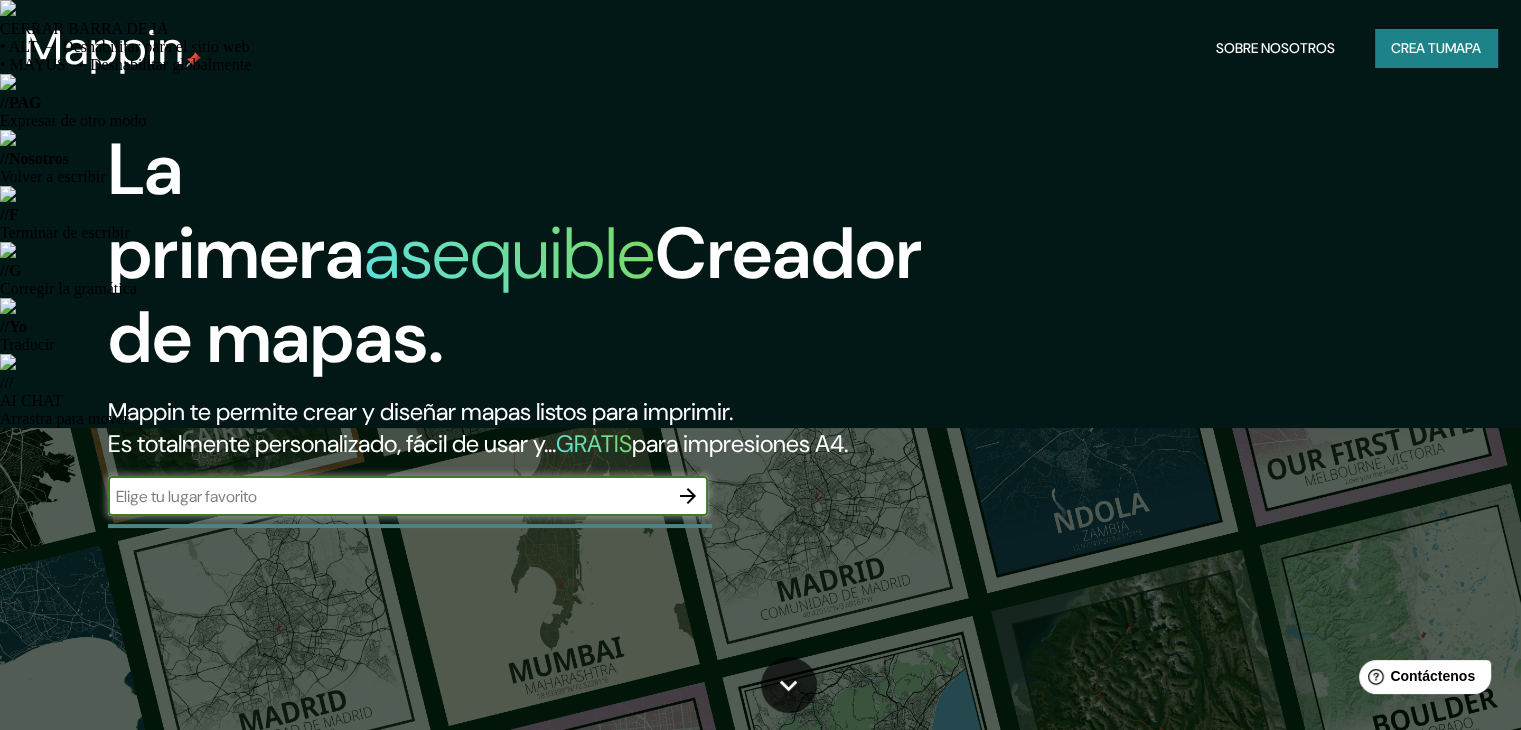 click on "Crea tu" at bounding box center (1418, 48) 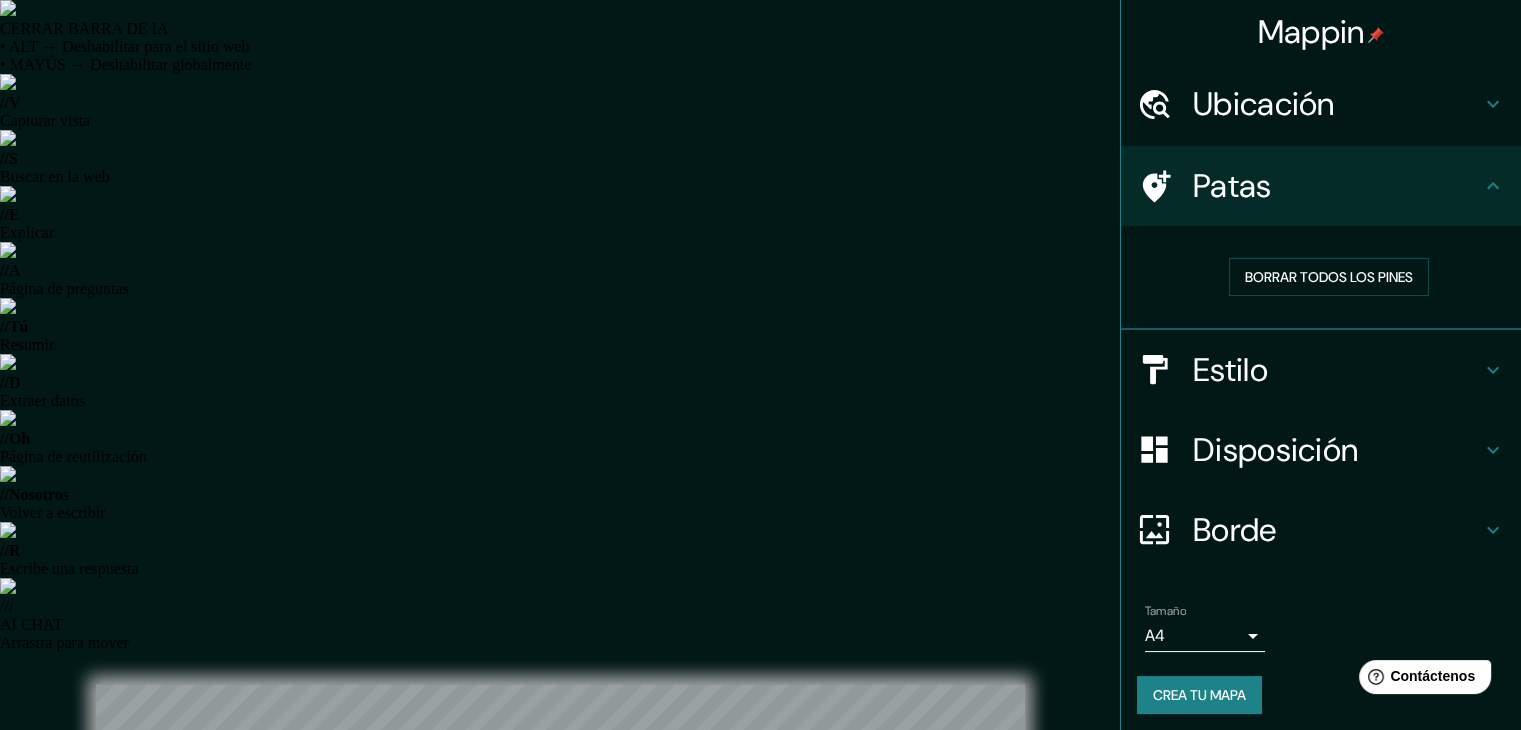 click on "Ubicación" at bounding box center (1264, 104) 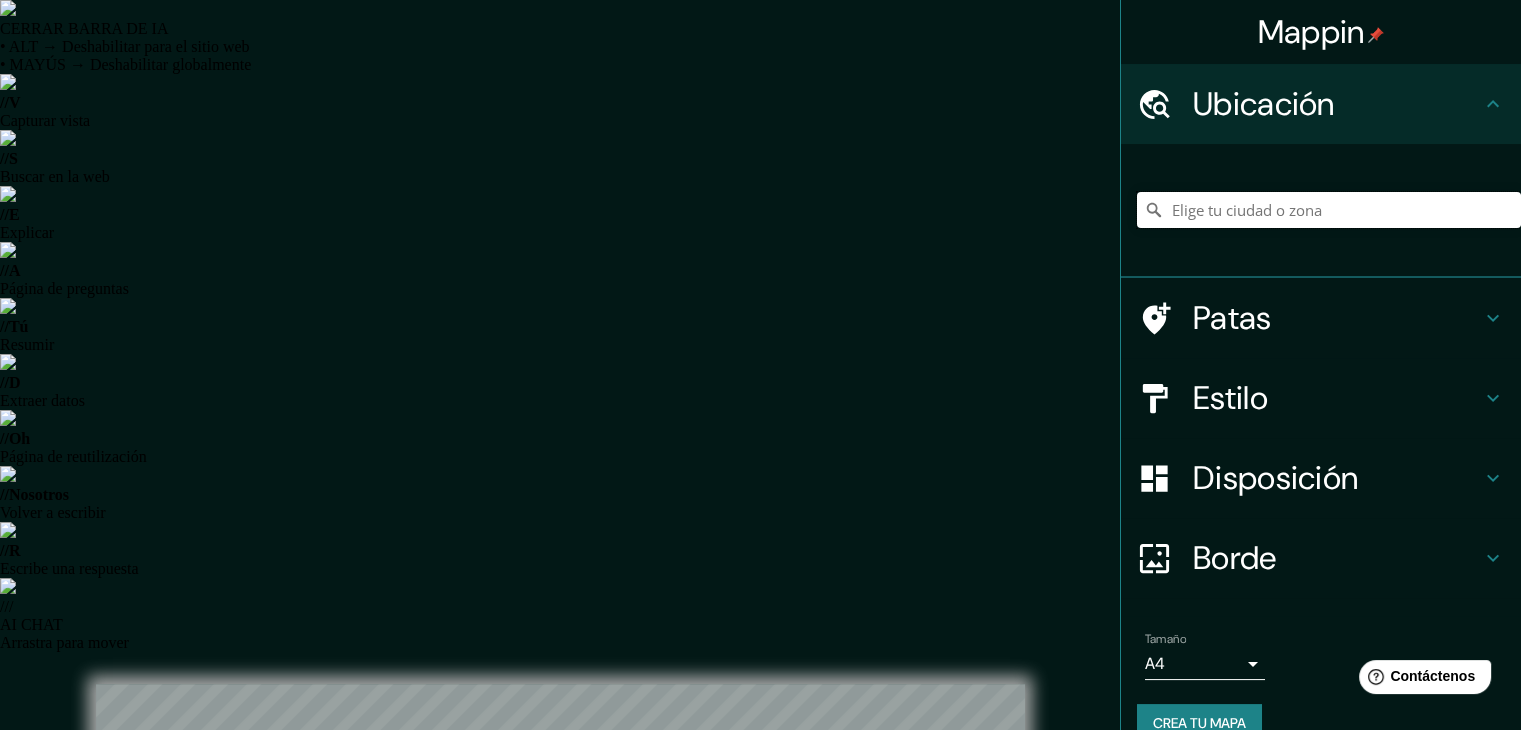 click at bounding box center [1329, 210] 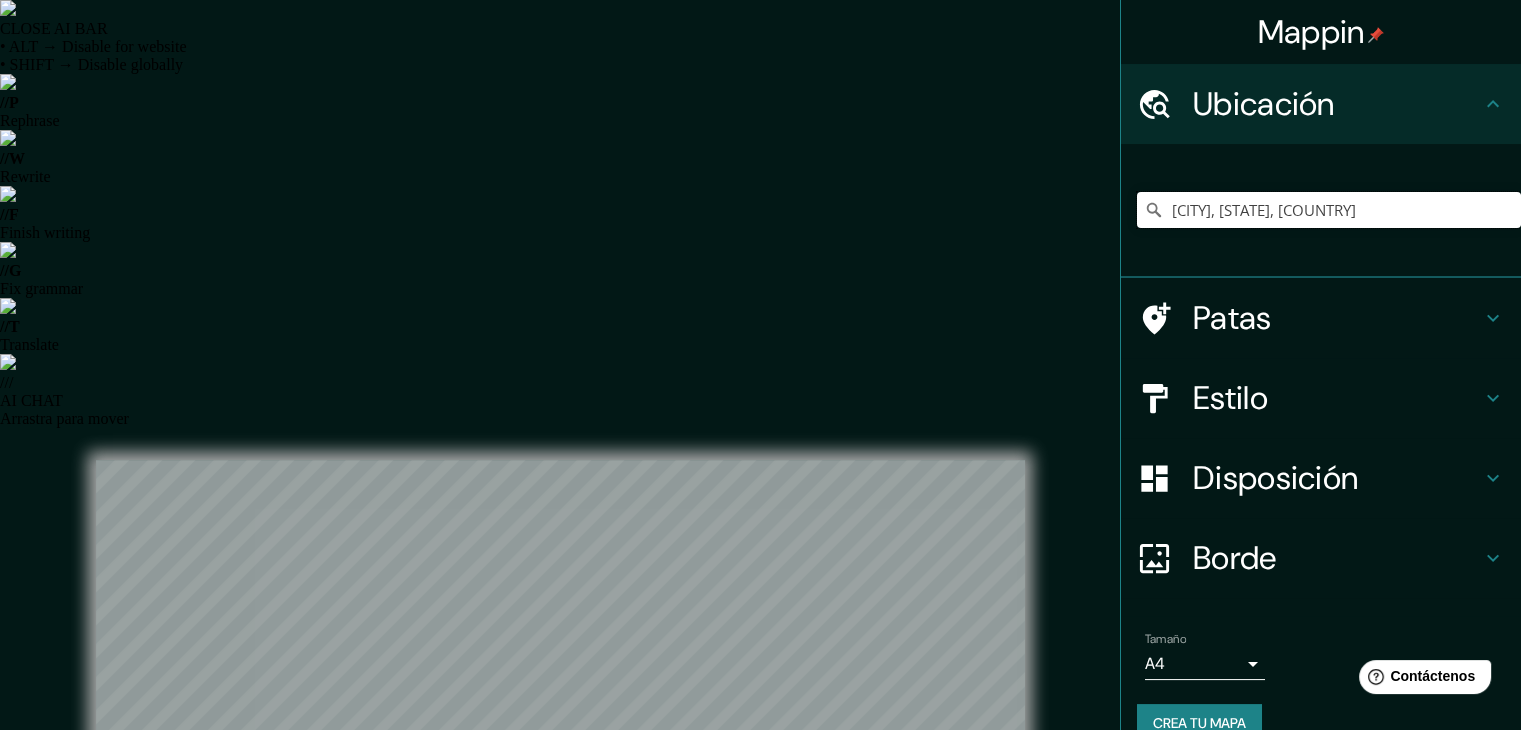 type on "[CITY], [STATE], [COUNTRY]" 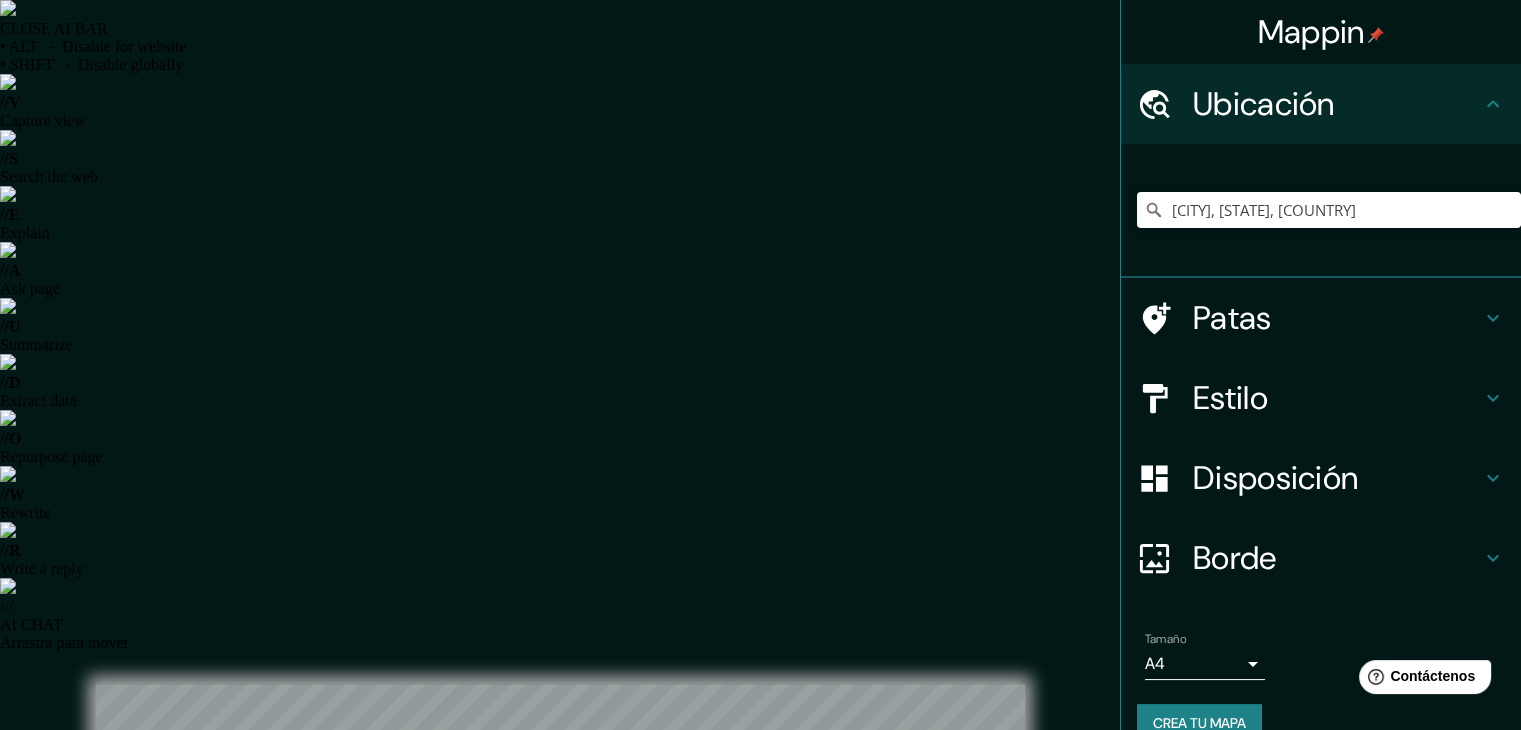 click on "Disposición" at bounding box center (1275, 478) 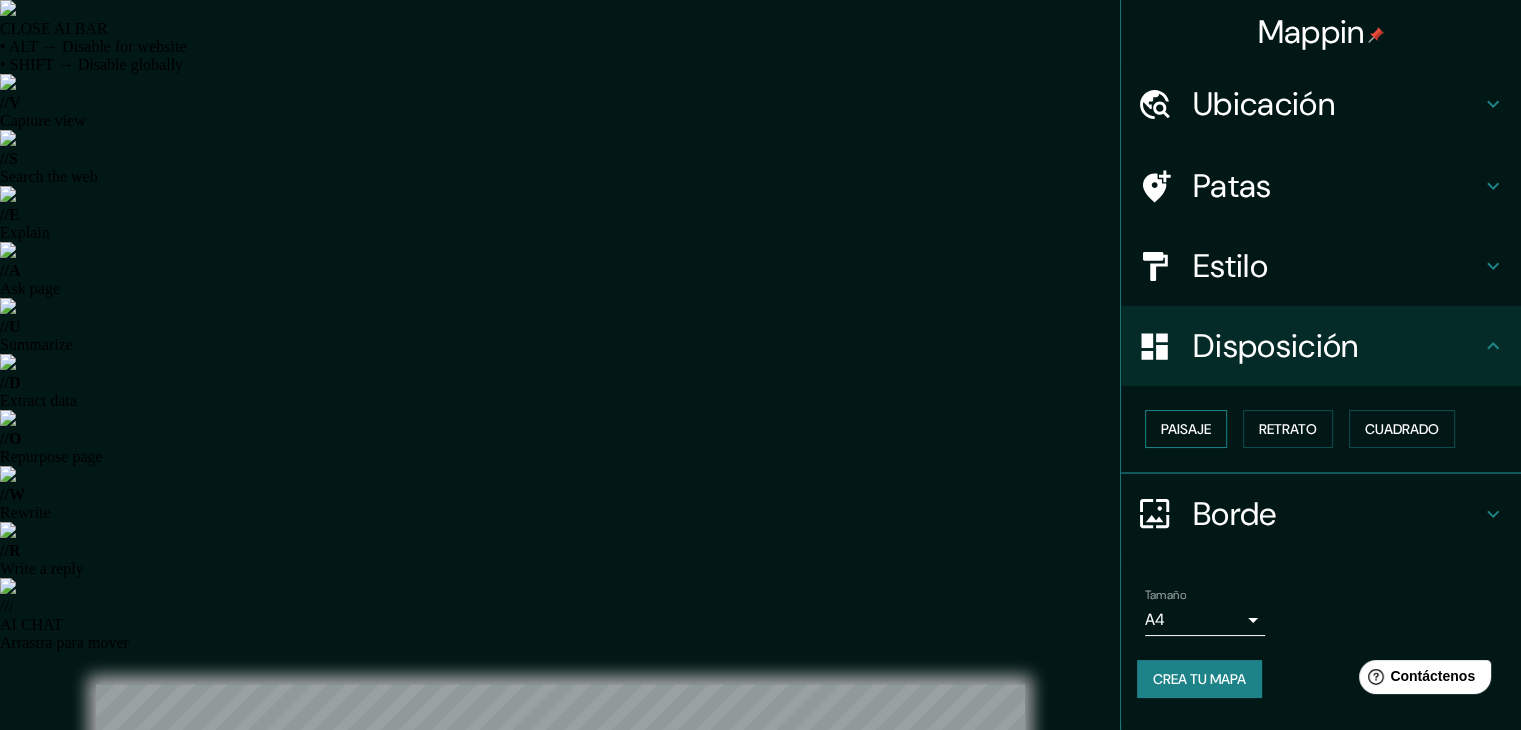 click on "Paisaje" at bounding box center [1186, 429] 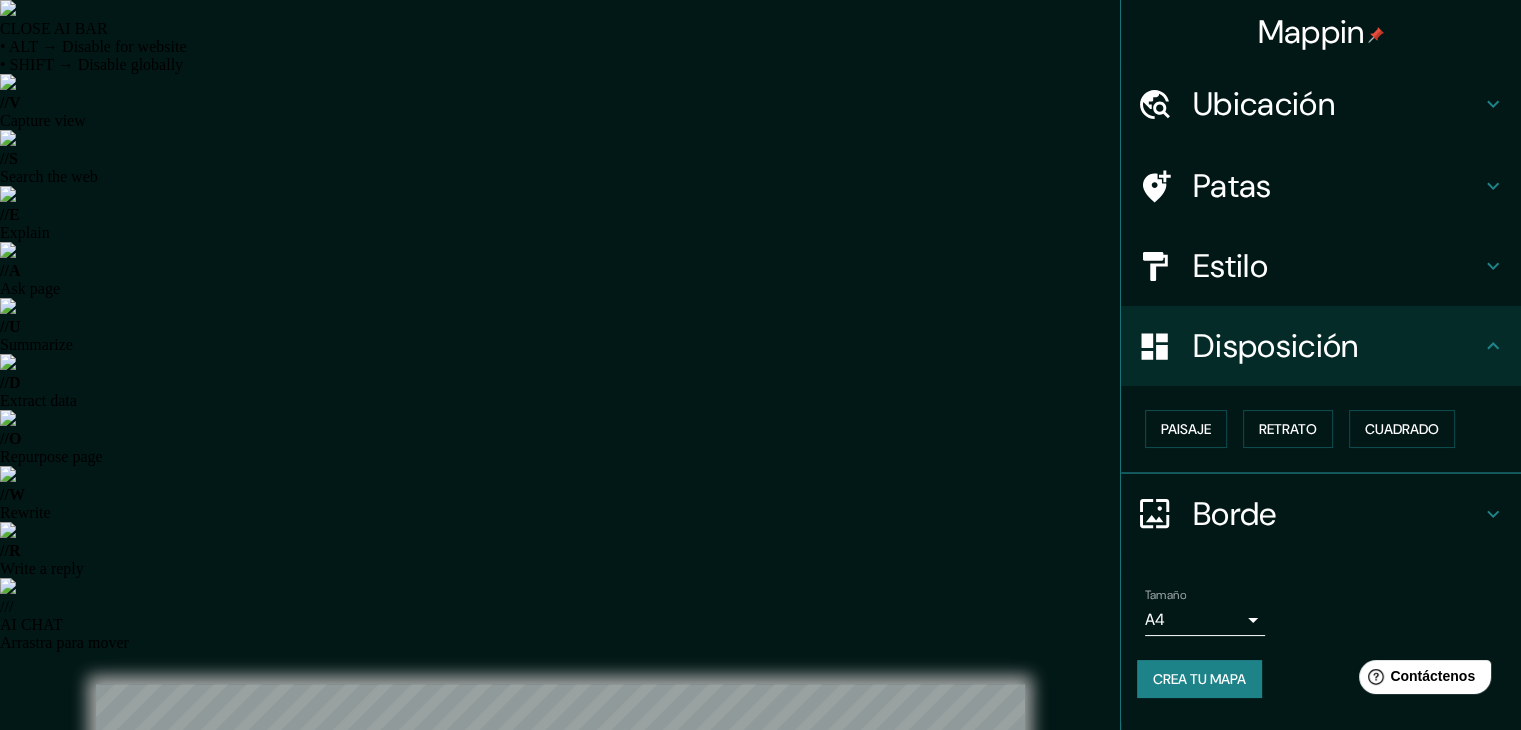 type 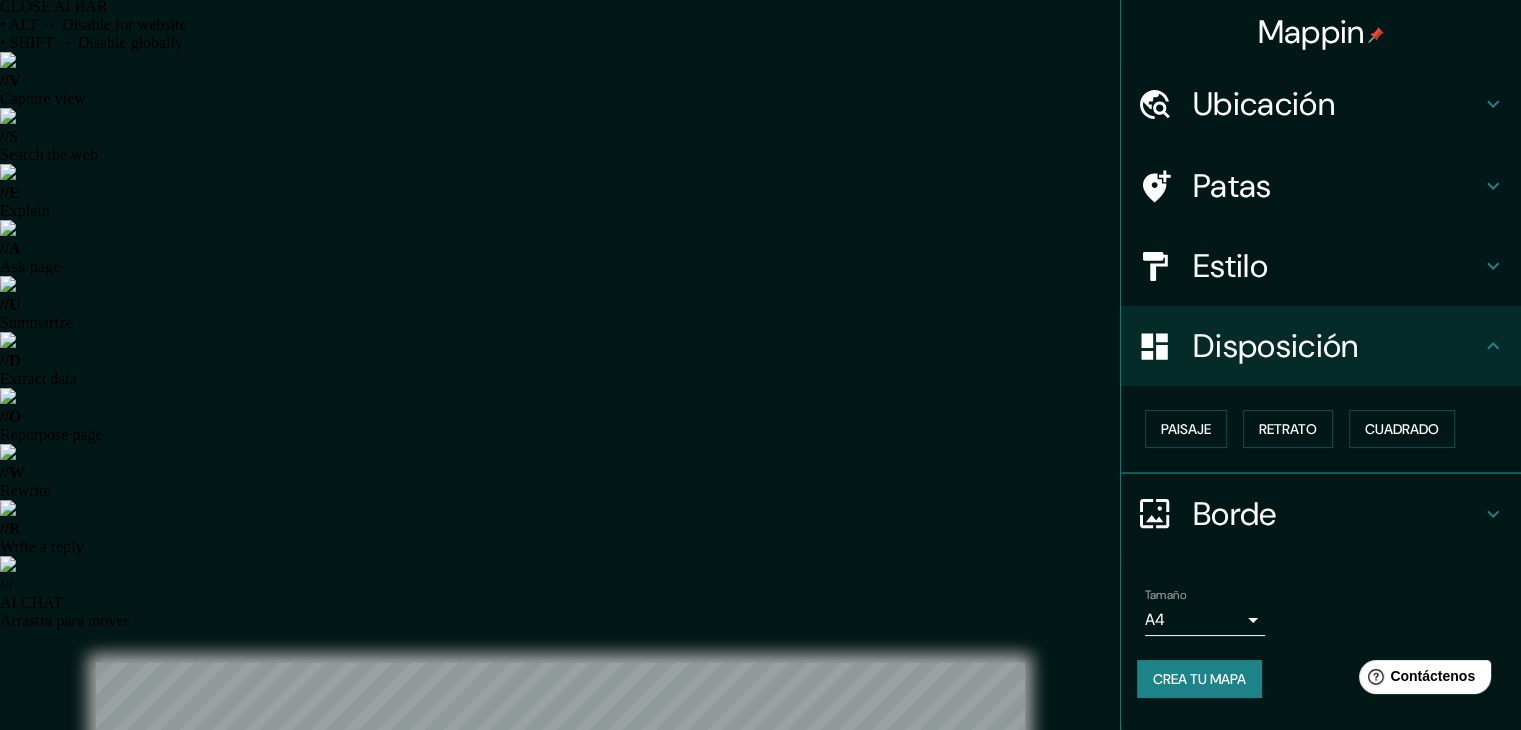 scroll, scrollTop: 23, scrollLeft: 0, axis: vertical 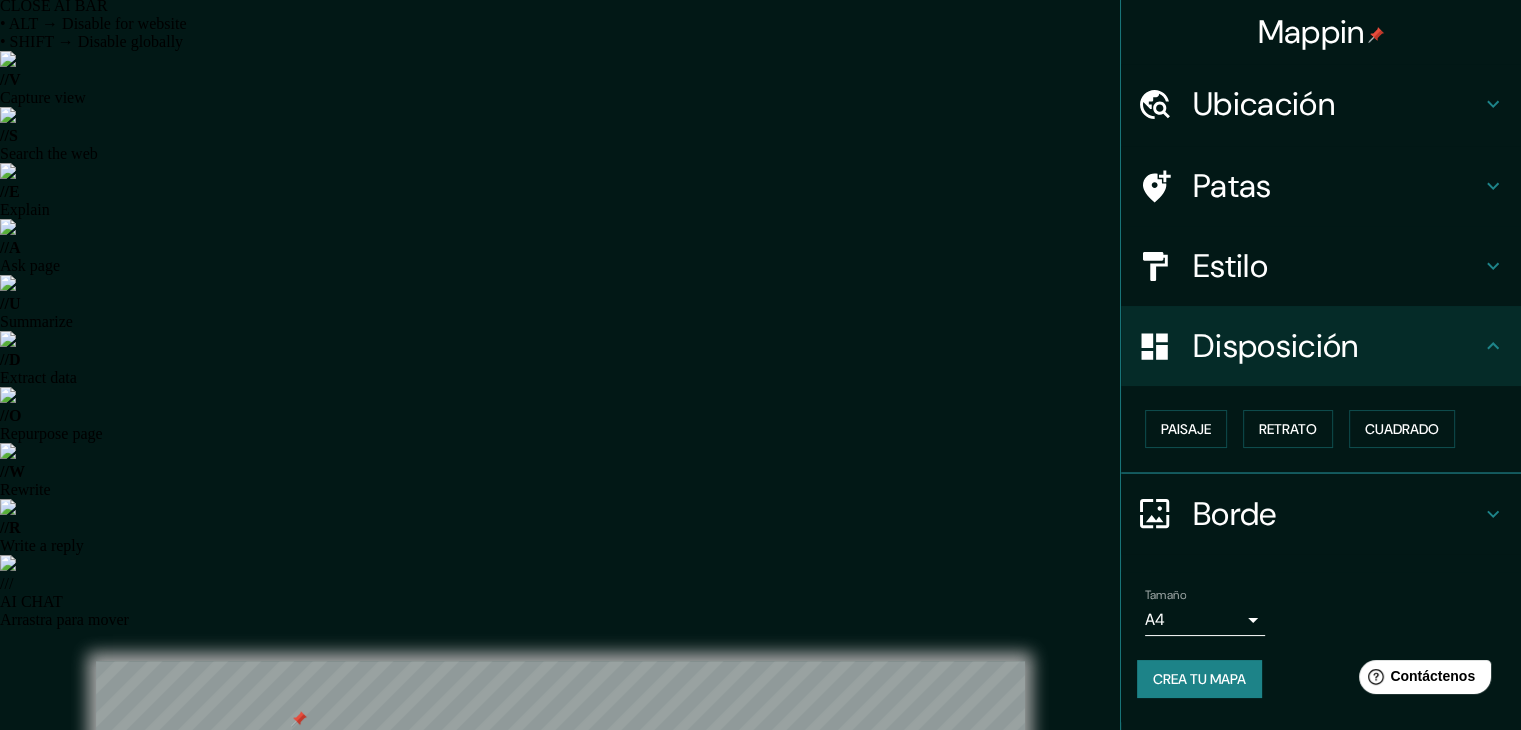 click at bounding box center (315, 751) 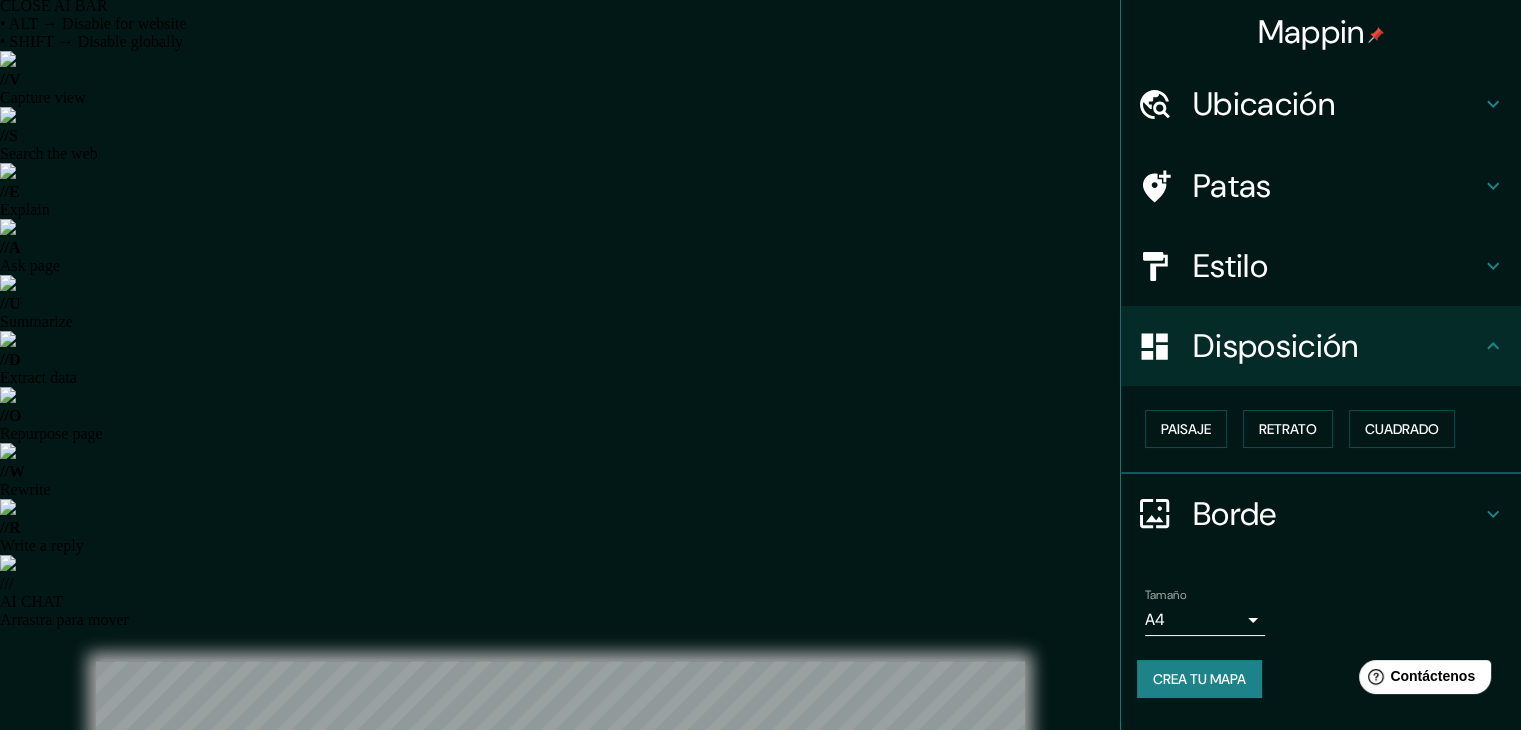 click on "CLOSE AI BAR • ALT → Disable for website • SHIFT → Disable globally // V Capture view // S Search the web // E Explain // A Ask page // U Summarize // D Extract data // O Repurpose page // W Rewrite // R Write a reply //  / AI CHAT  Arrastra para mover Mappin Ubicación Bucaramanga, Santander, Colombia Bucaramanga Santander, Colombia Buca Provincia de Esmirna, Turquía Bucarest Rumania Bucak provincia de Burdur, Turquía Bucareín 89202, Joinville, Santa Catarina, Brasil Patas Estilo Disposición Paisaje Retrato Cuadrado Borde Elige un borde.  Consejo  : puedes opacar las capas del marco para crear efectos geniales. Ninguno Simple Transparente Elegante Tamaño A4 single Crea tu mapa © Mapbox    © OpenStreetMap    Mejorar este mapa Si tiene algún problema, sugerencia o inquietud, envíe un correo electrónico a  help@mappin.pro  .   . . Texto original Valora esta traducción Tu opinión servirá para ayudar a mejorar el Traductor de Google" at bounding box center [760, 342] 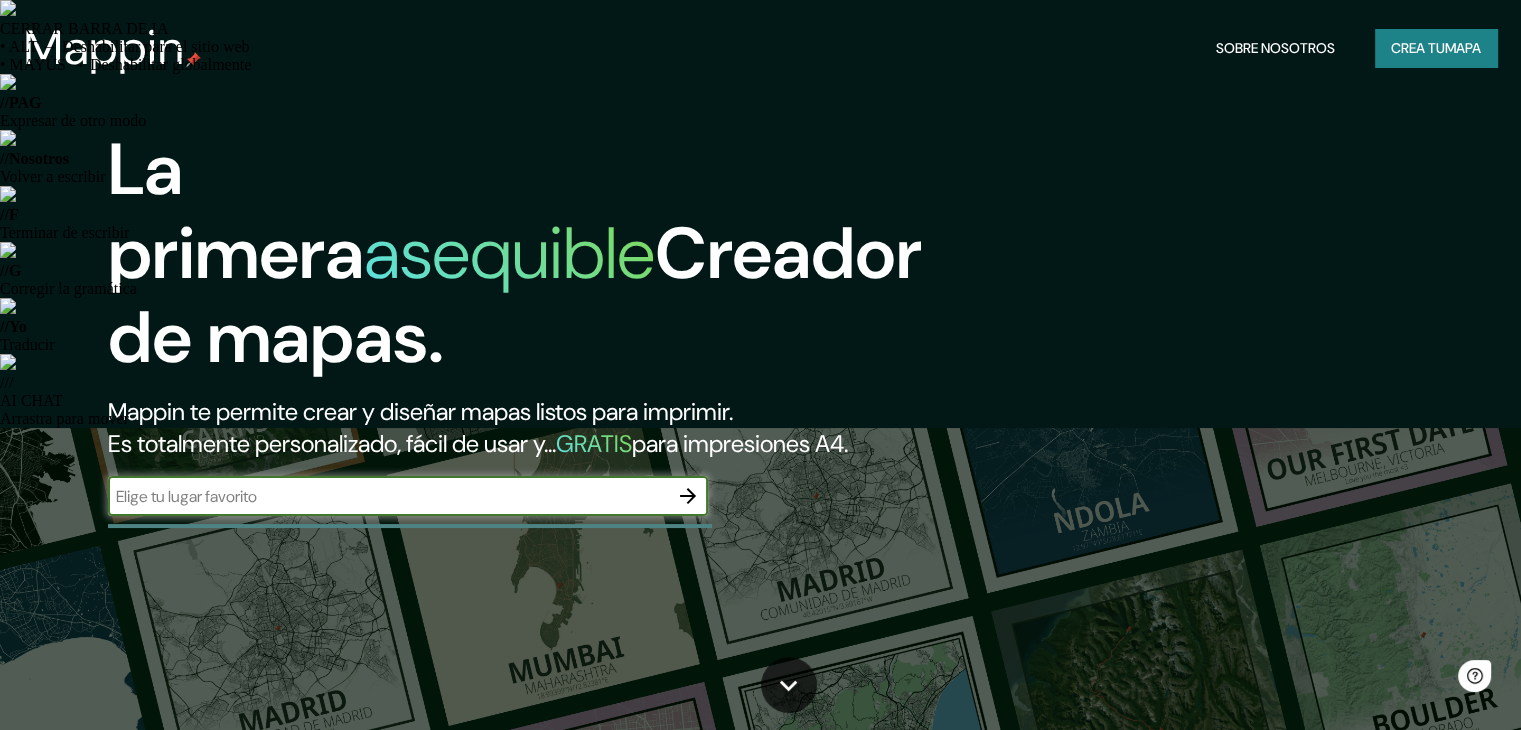 scroll, scrollTop: 0, scrollLeft: 0, axis: both 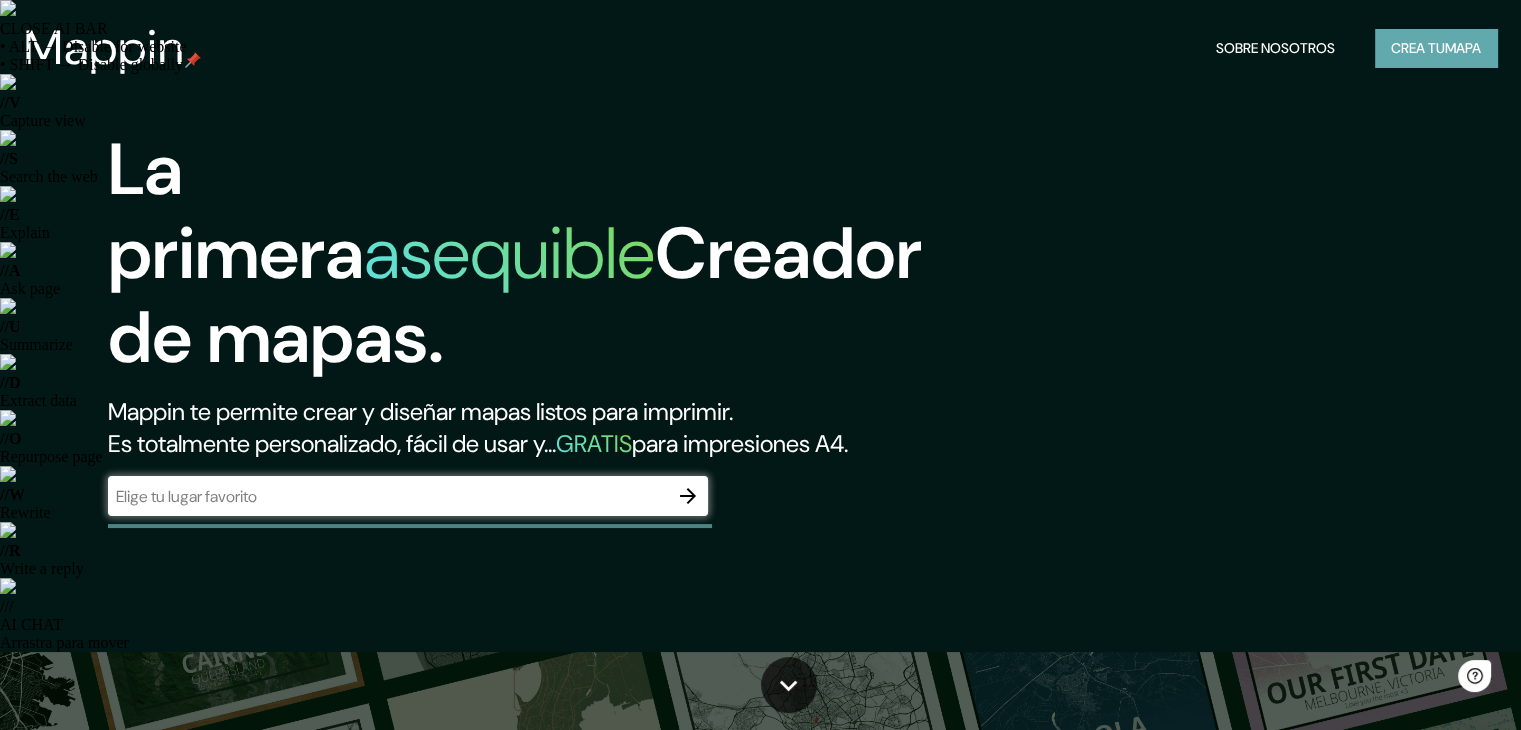 click on "Crea tu" at bounding box center (1418, 48) 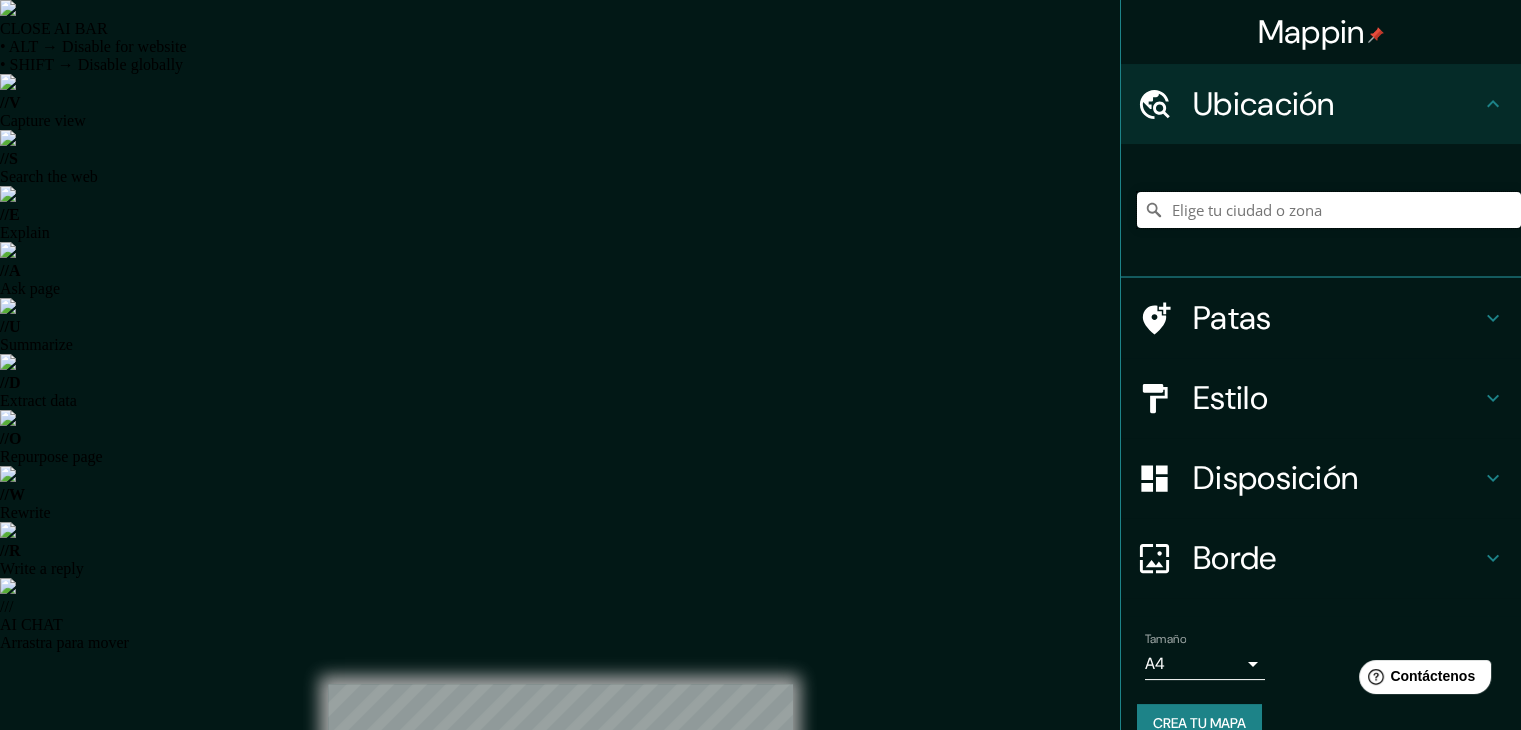 click at bounding box center [1329, 210] 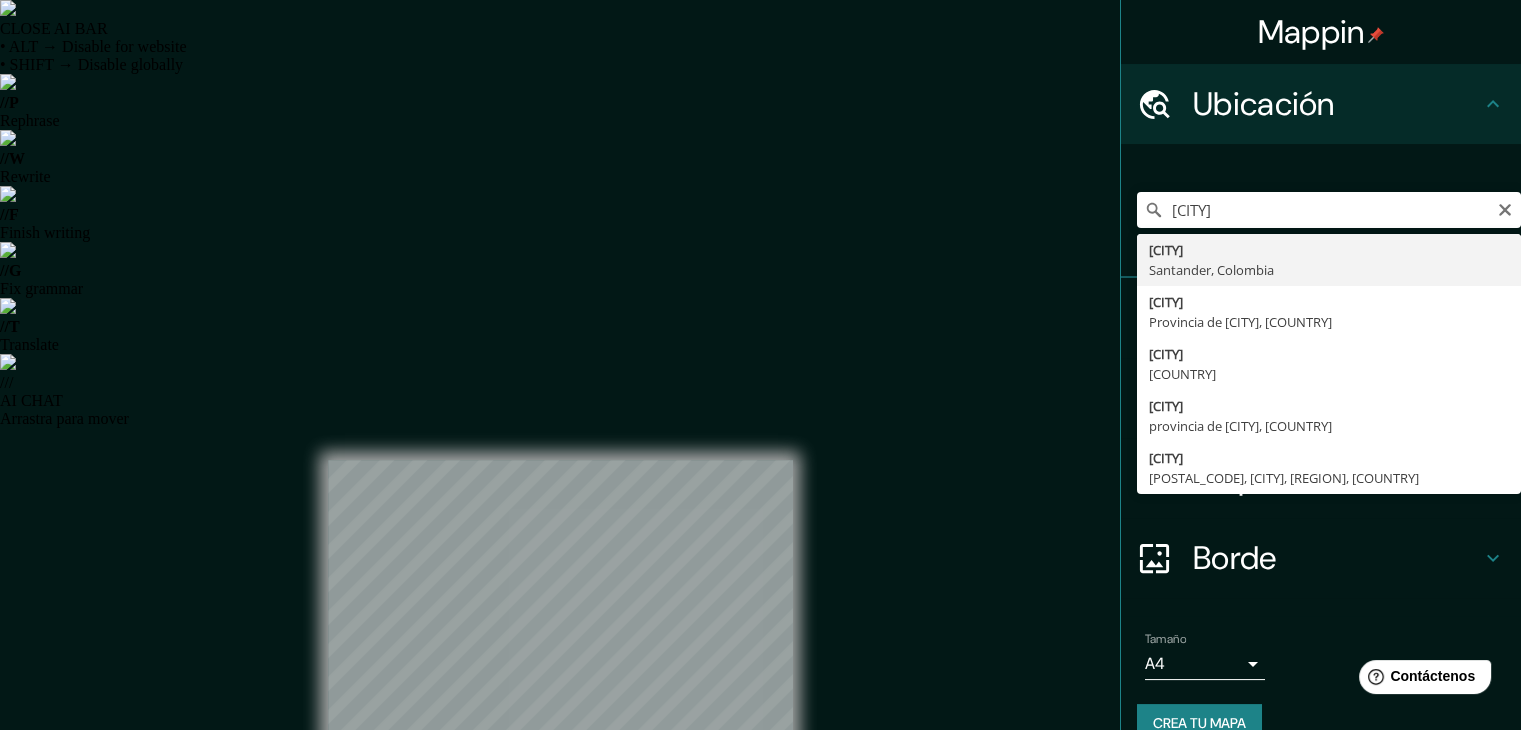 type on "[CITY], [STATE], [COUNTRY]" 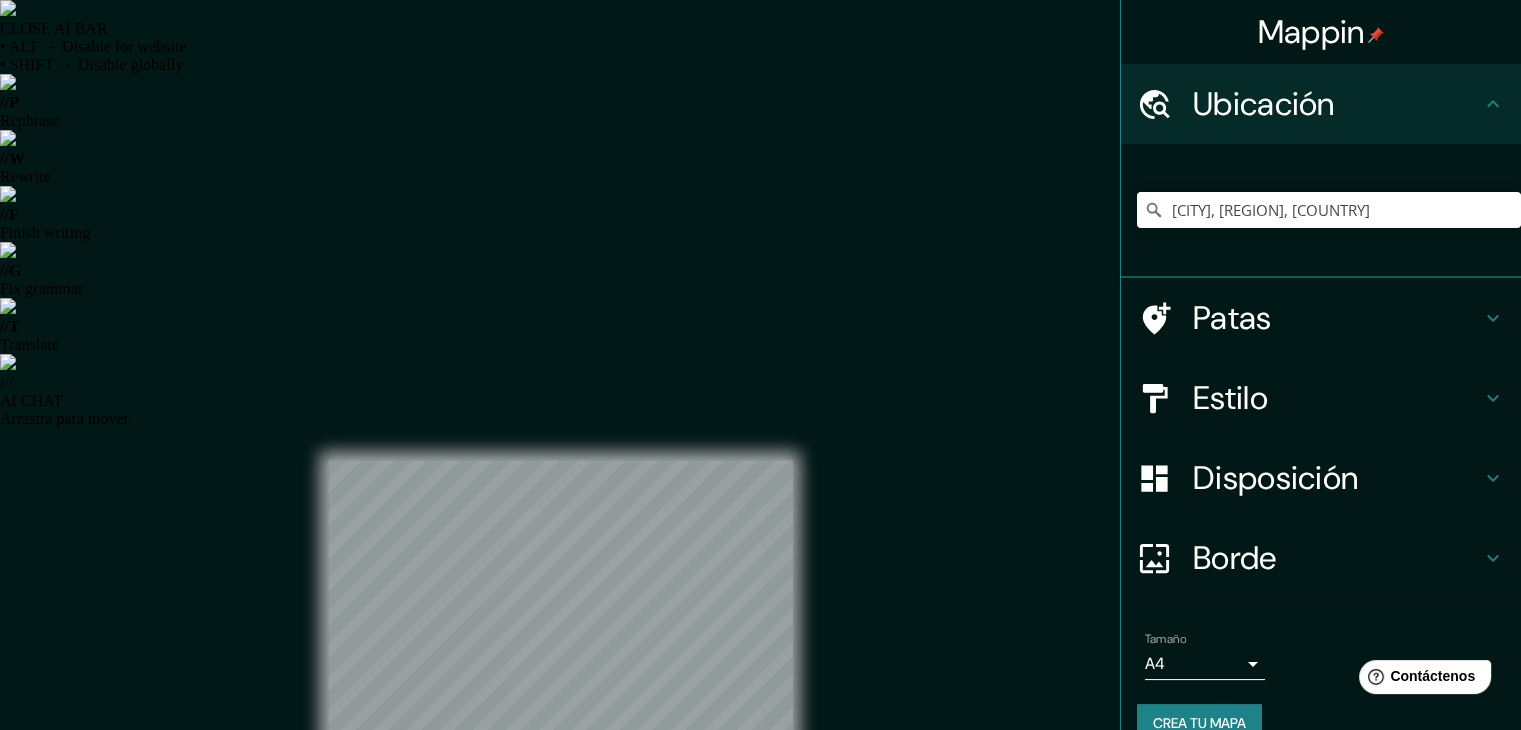 click on "Estilo" at bounding box center [1337, 398] 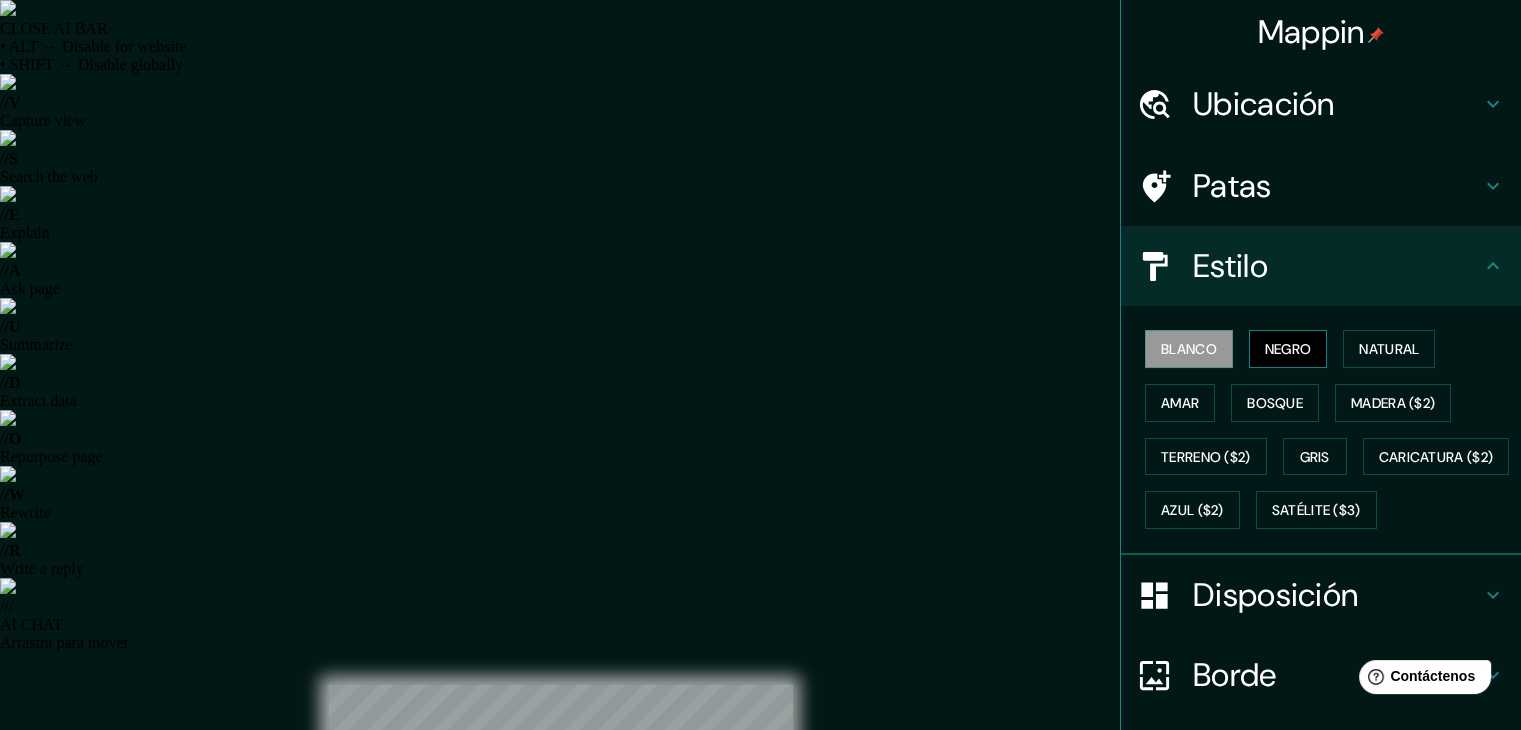 click on "Negro" at bounding box center (1288, 349) 